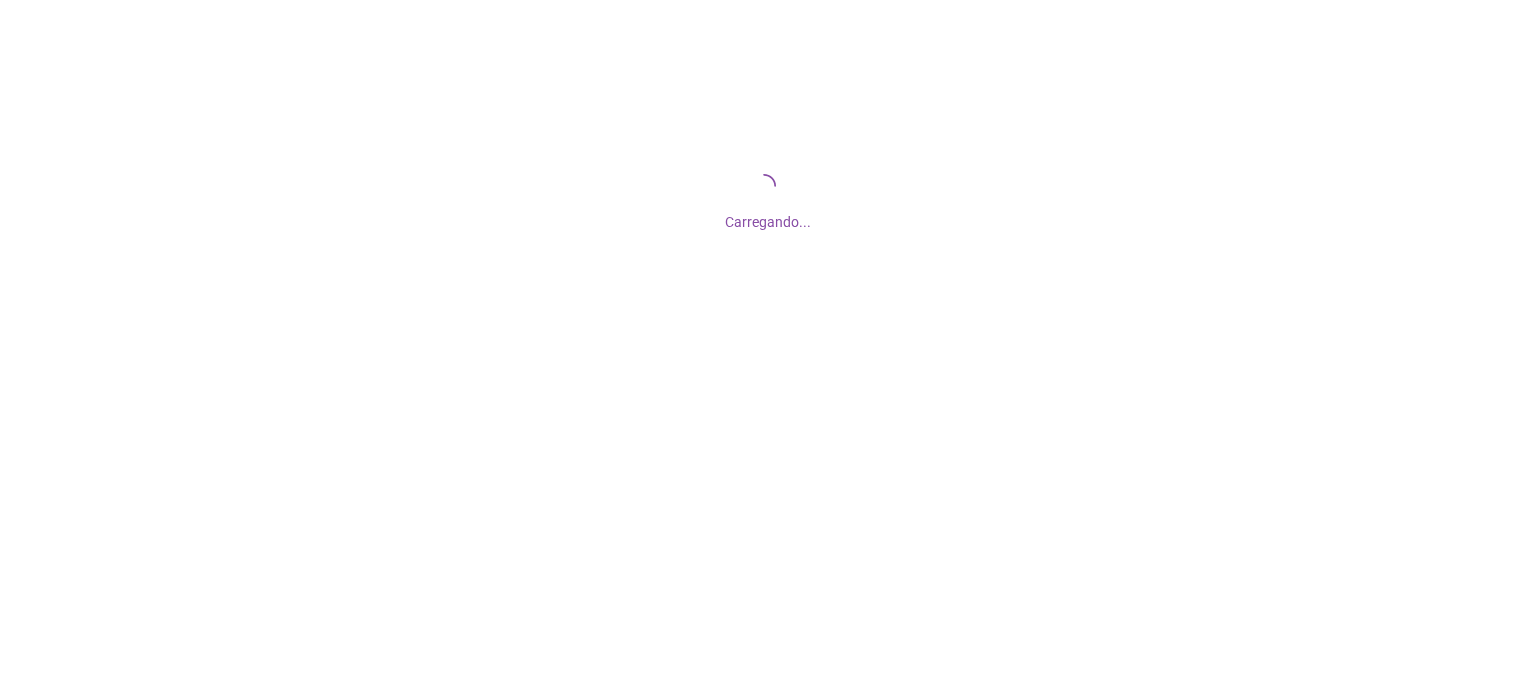 scroll, scrollTop: 0, scrollLeft: 0, axis: both 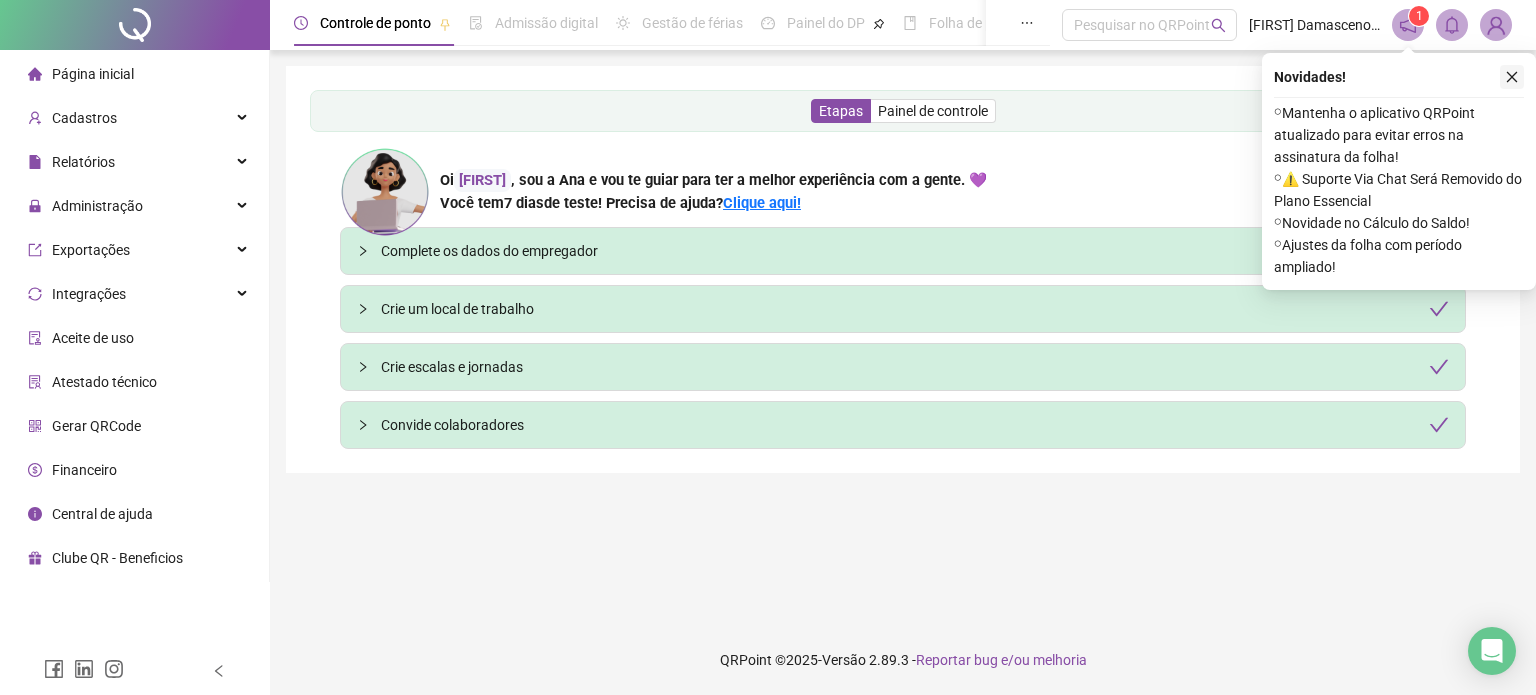 click 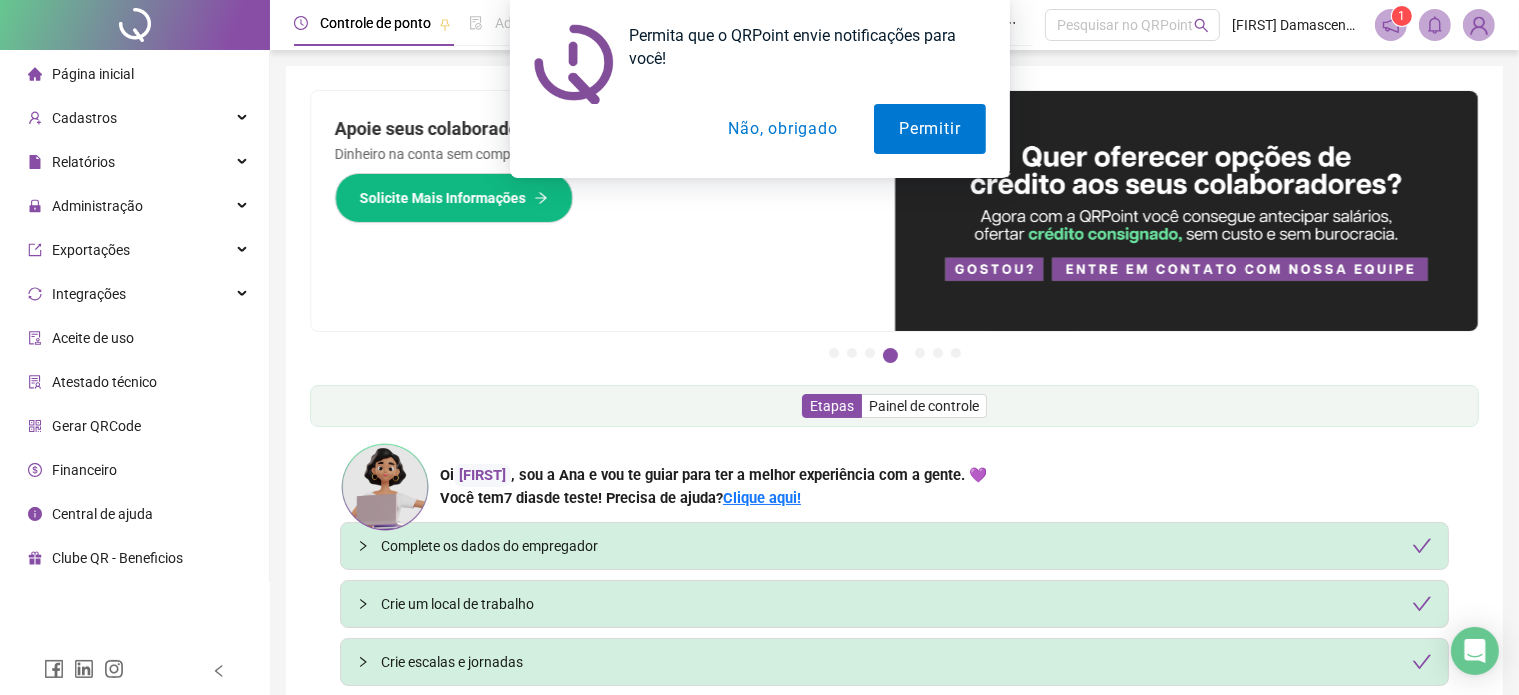 click on "Não, obrigado" at bounding box center (782, 129) 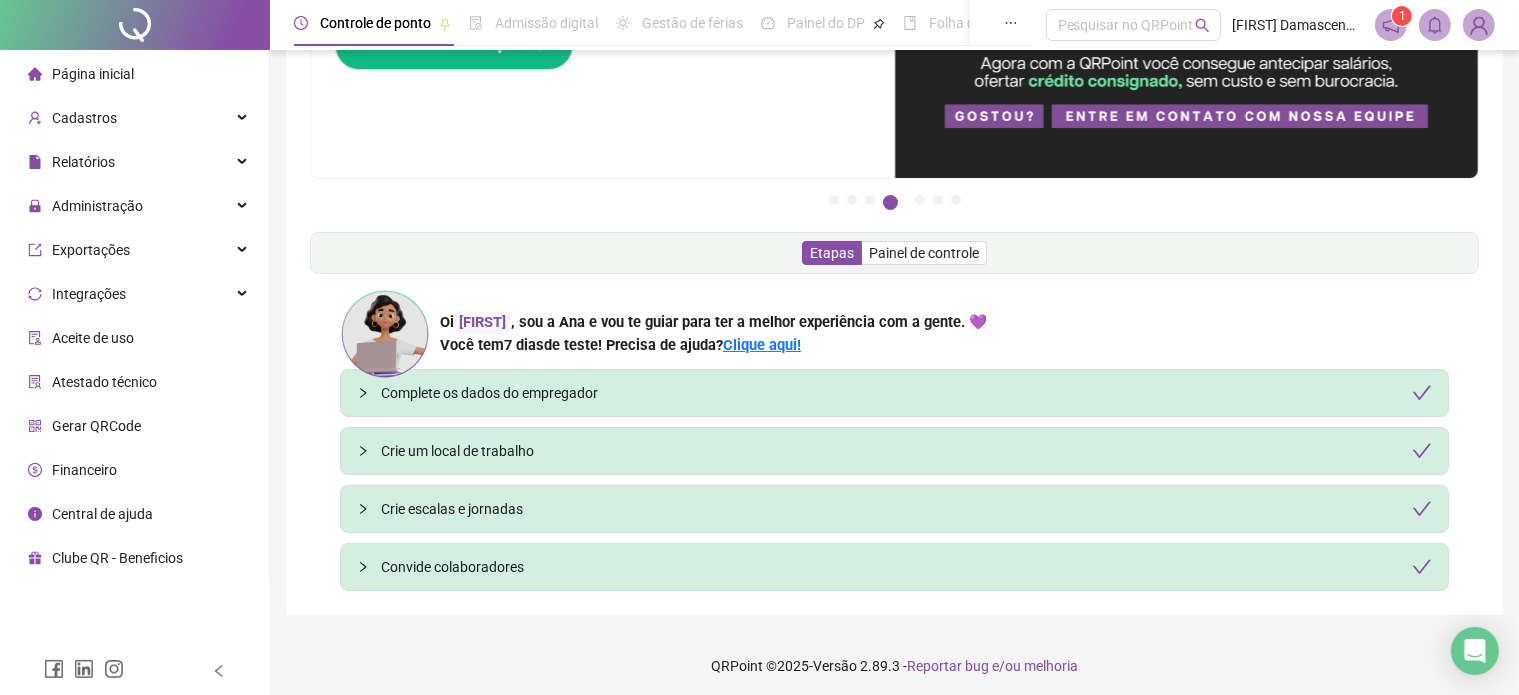 scroll, scrollTop: 156, scrollLeft: 0, axis: vertical 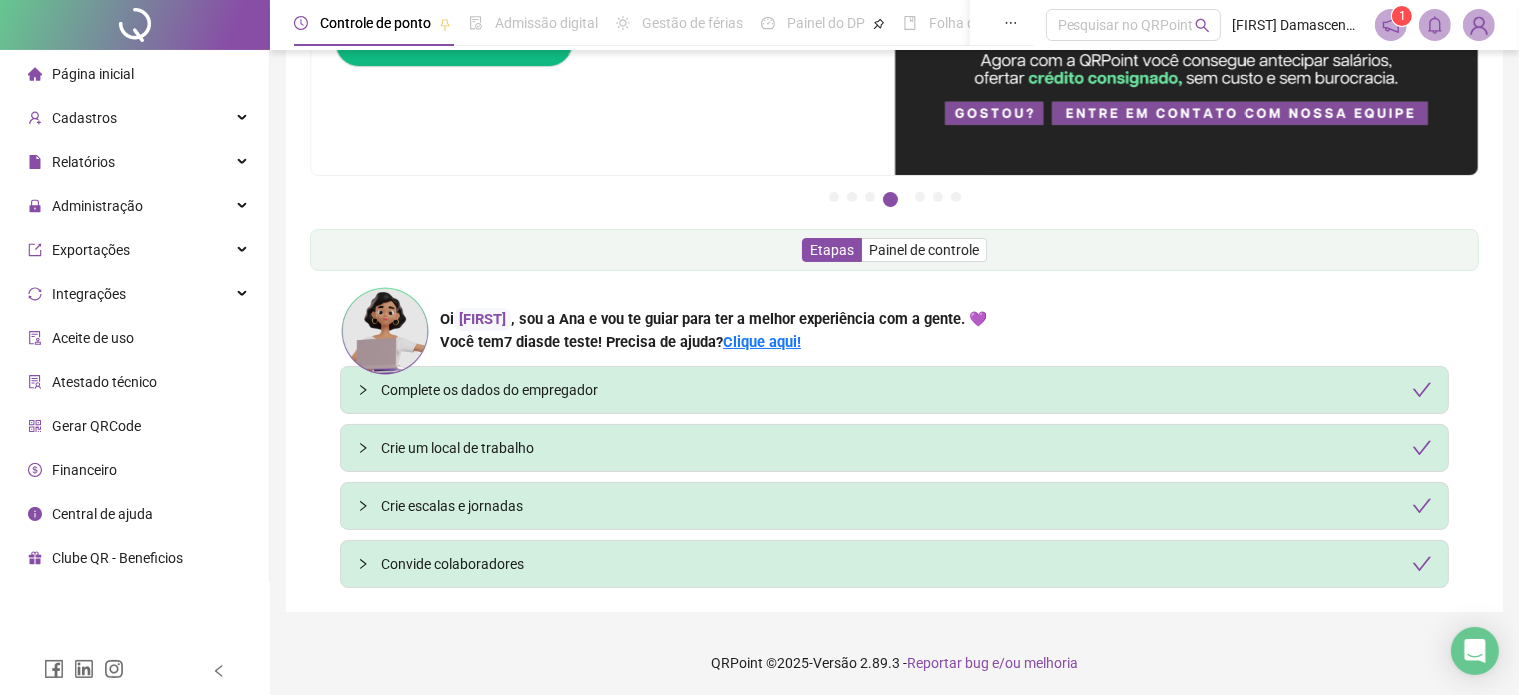 click on "Complete os dados do empregador" at bounding box center (906, 390) 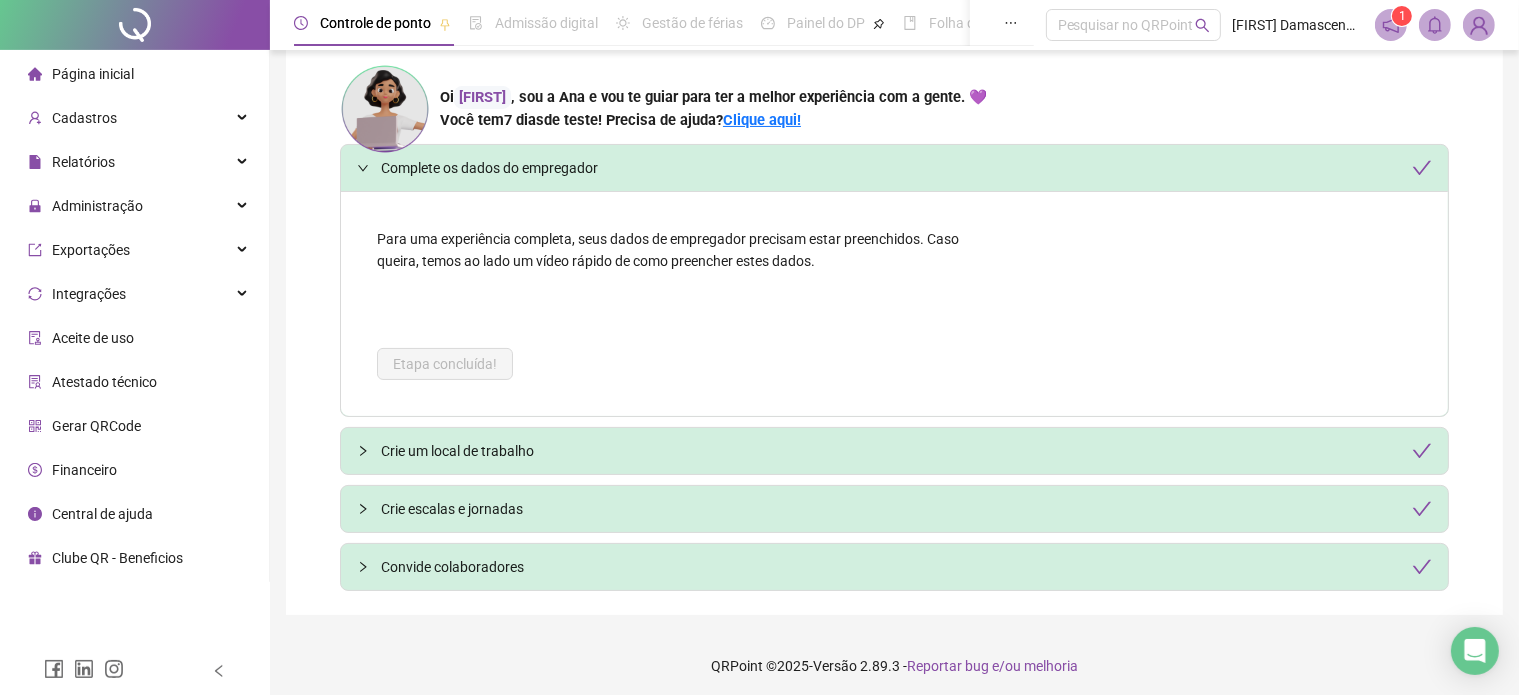 scroll, scrollTop: 380, scrollLeft: 0, axis: vertical 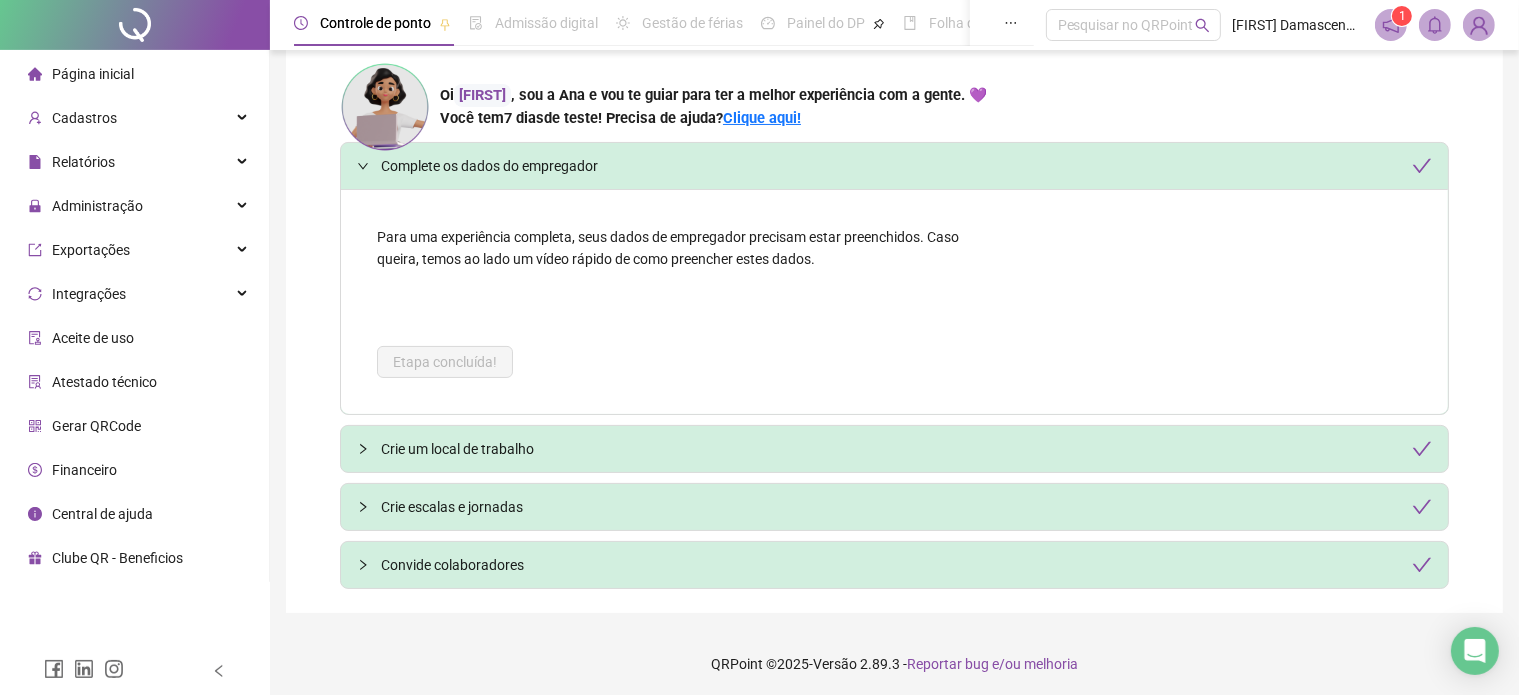 click on "Convide colaboradores" at bounding box center (906, 565) 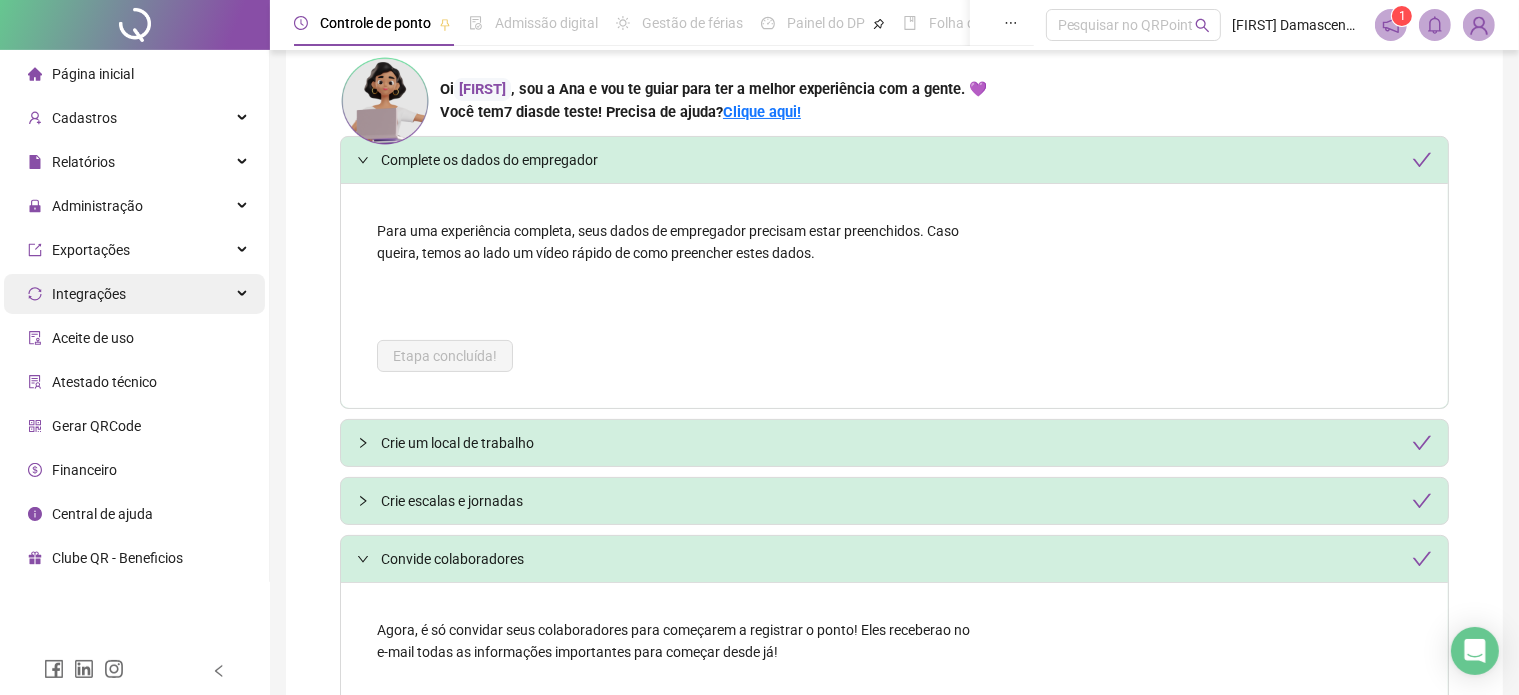 scroll, scrollTop: 300, scrollLeft: 0, axis: vertical 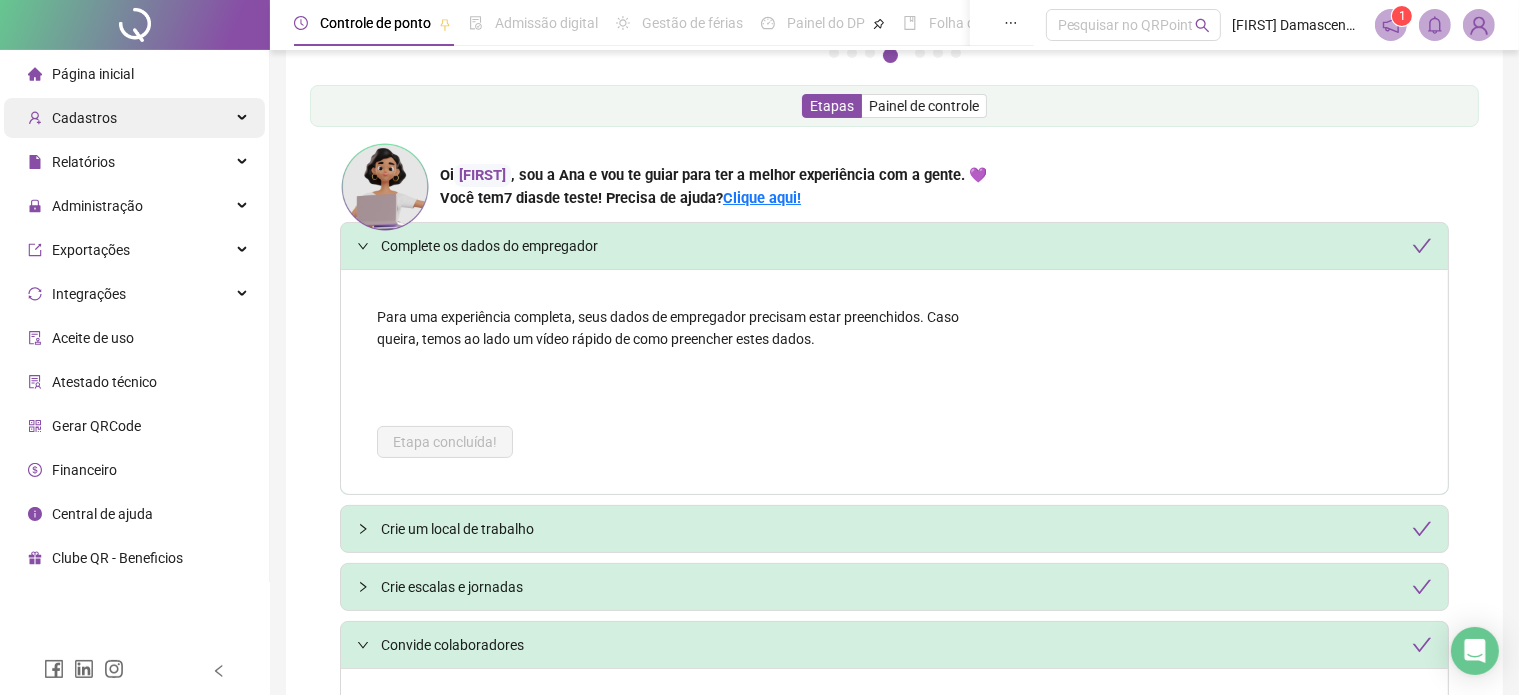 click on "Cadastros" at bounding box center [134, 118] 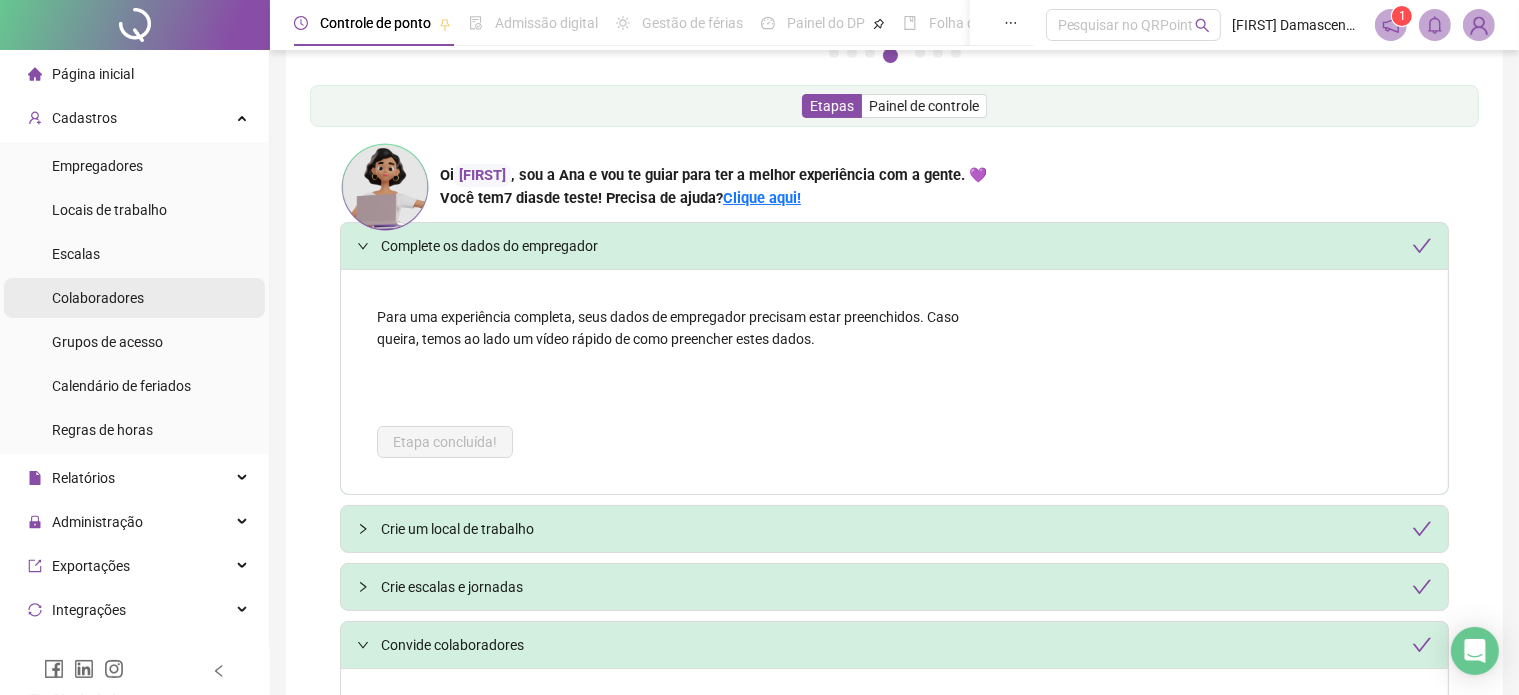 click on "Colaboradores" at bounding box center [98, 298] 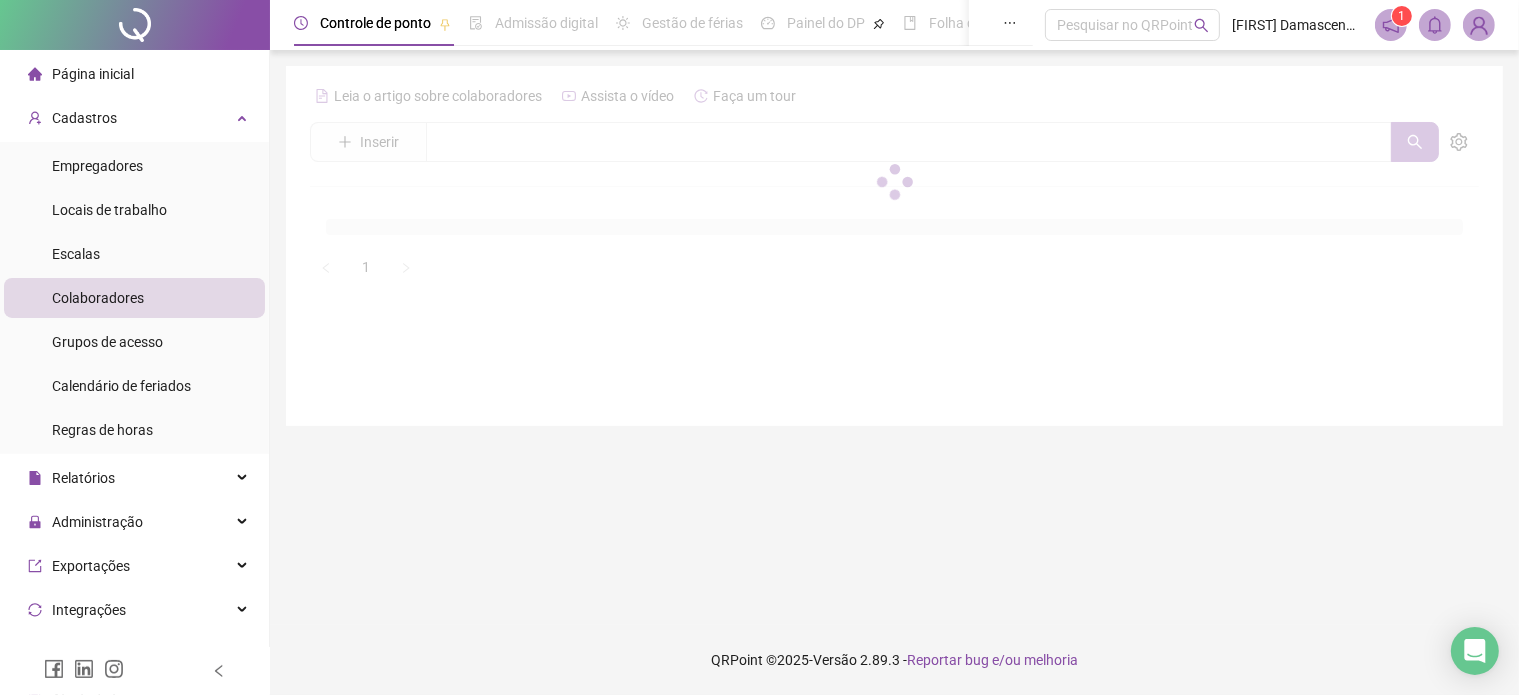 scroll, scrollTop: 0, scrollLeft: 0, axis: both 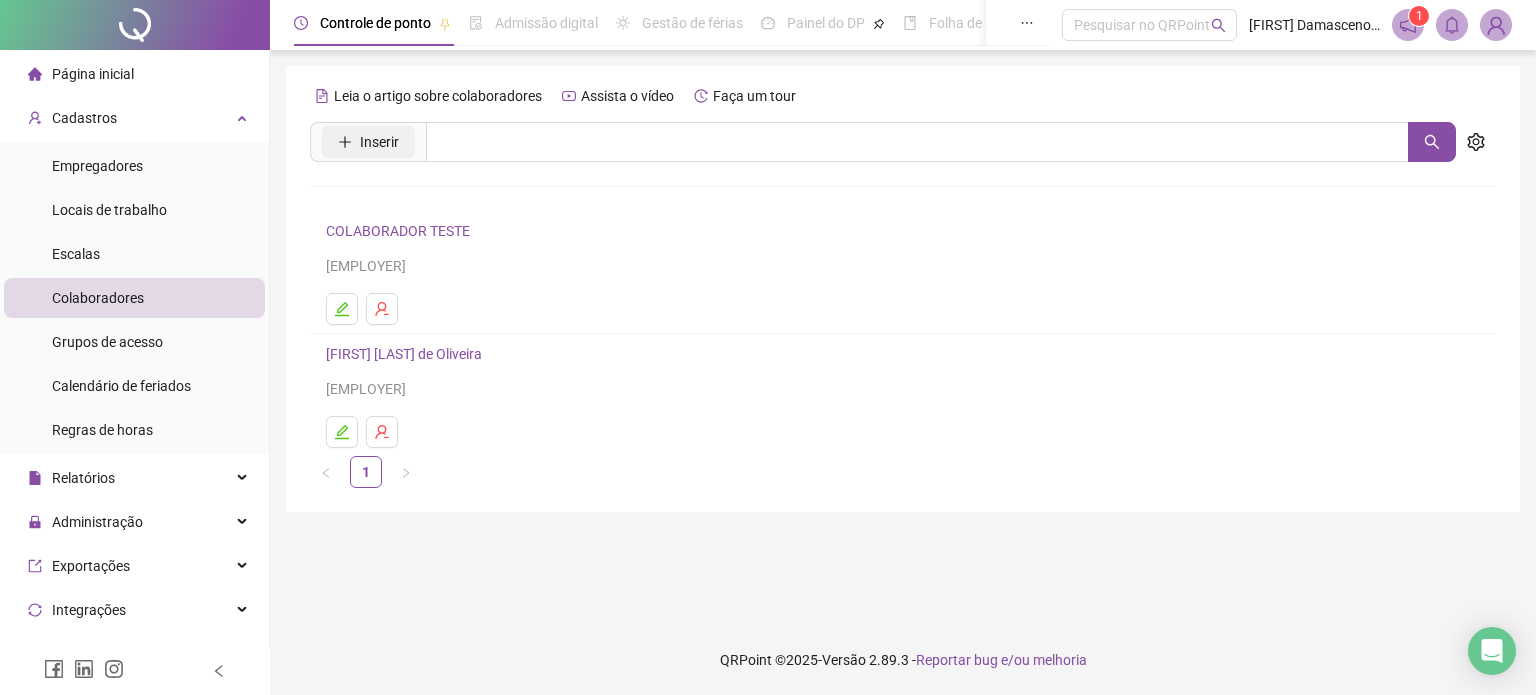 click on "Inserir" at bounding box center [379, 142] 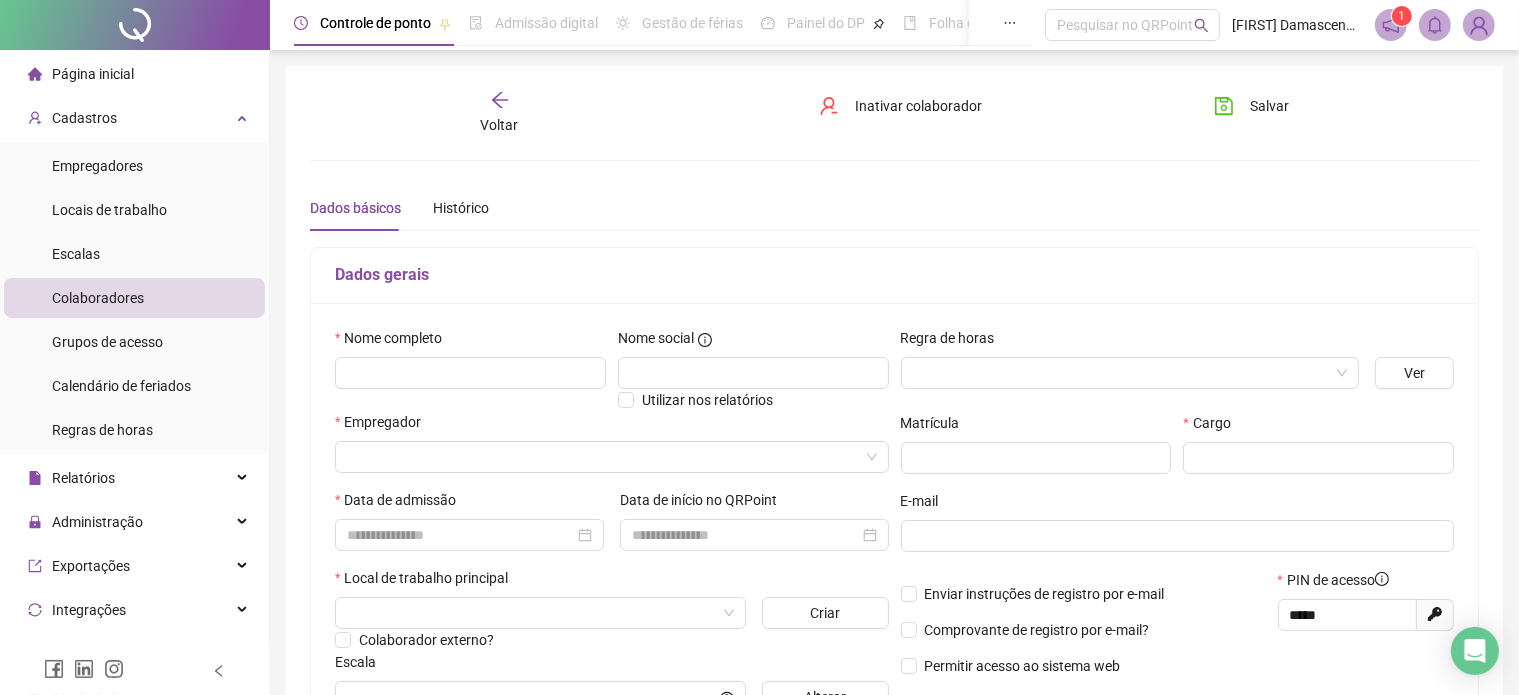 type on "*****" 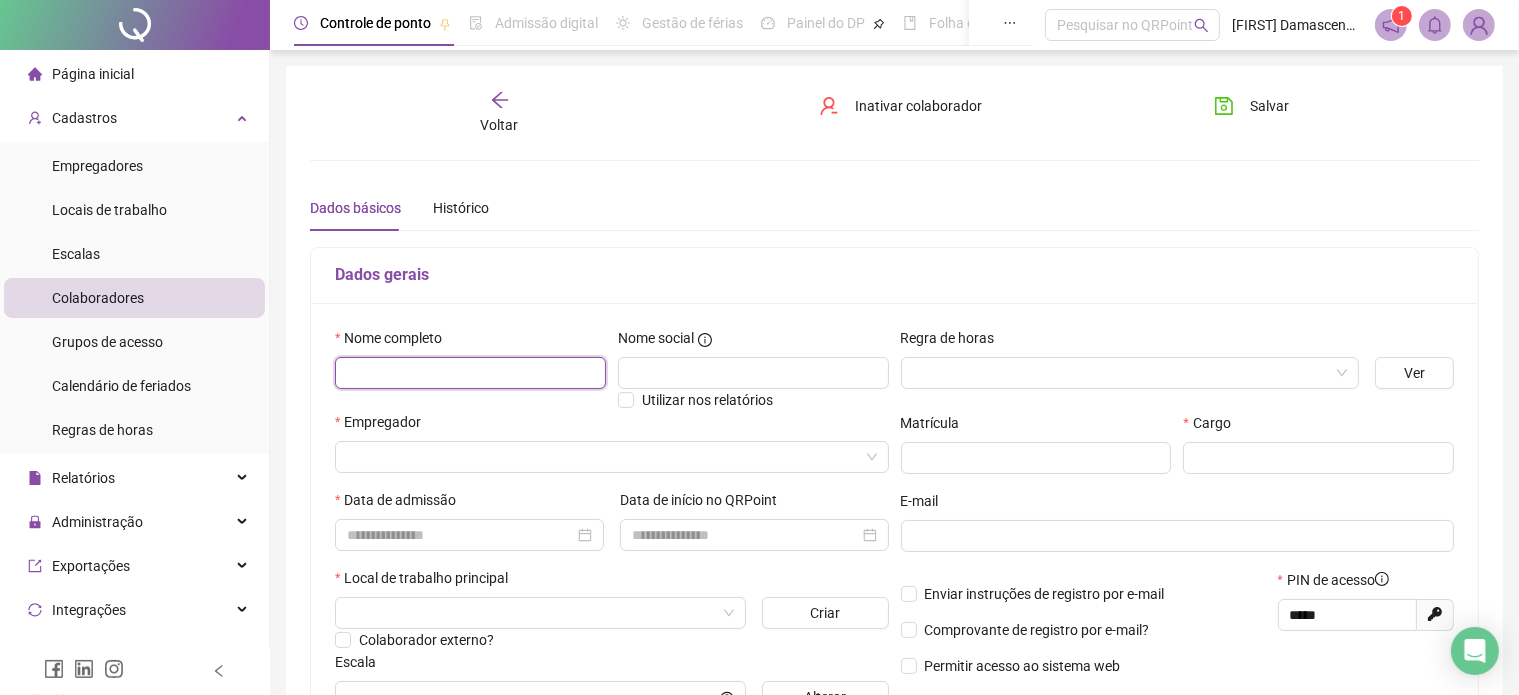 click at bounding box center (470, 373) 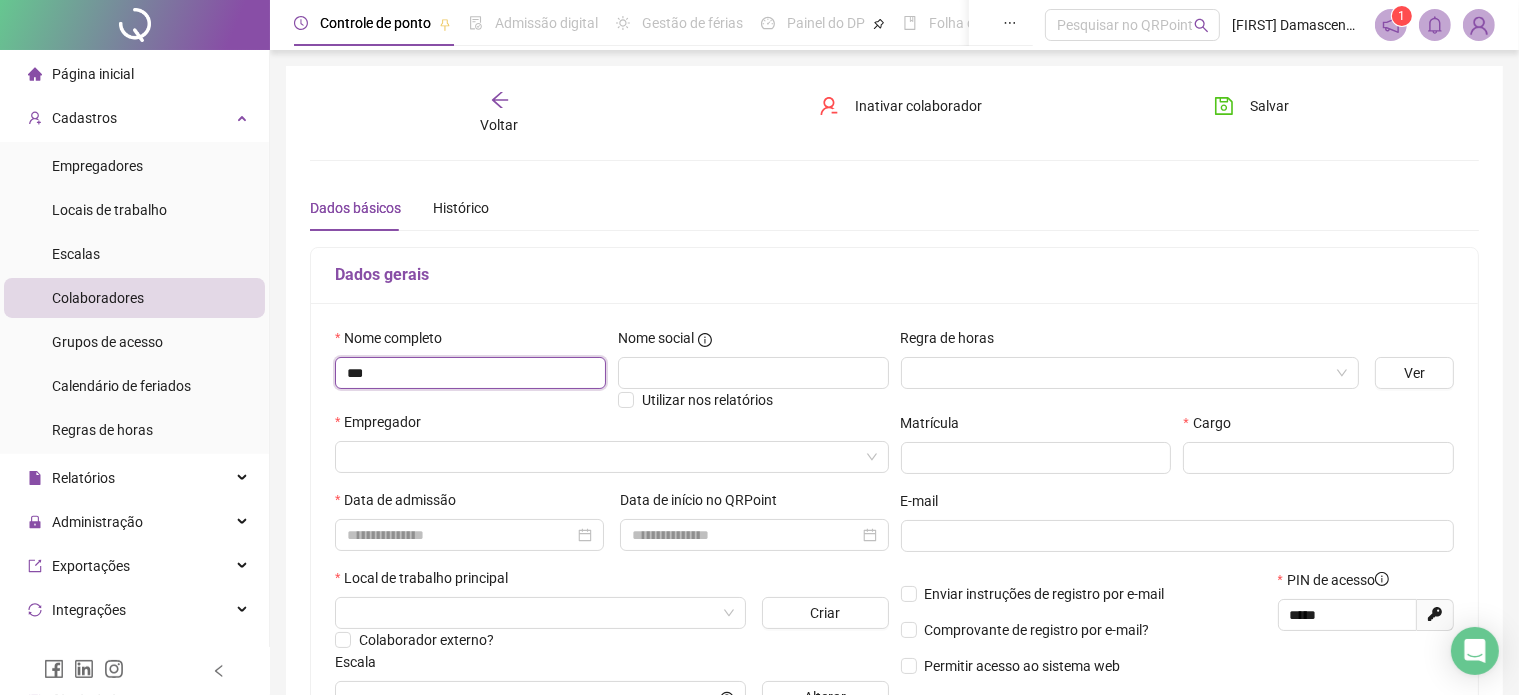 click on "***" at bounding box center [470, 373] 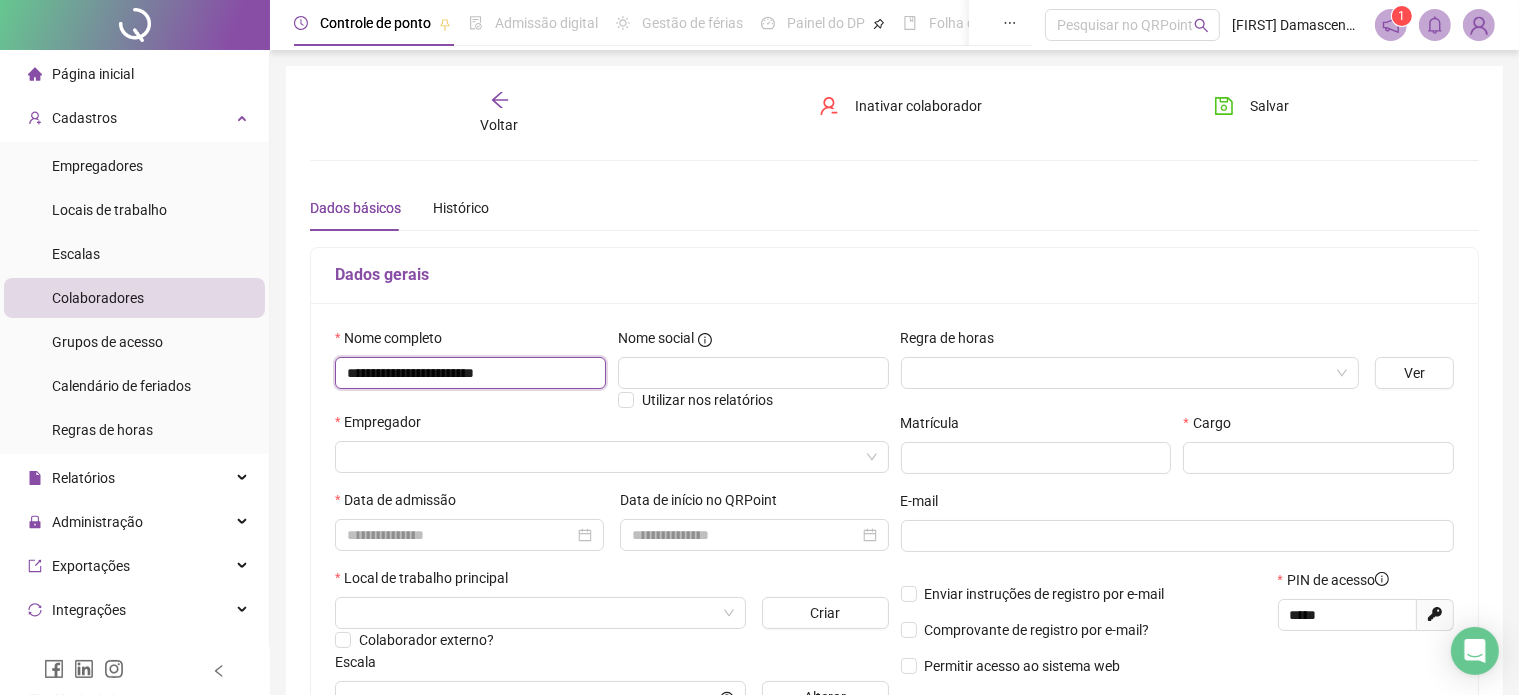 type on "**********" 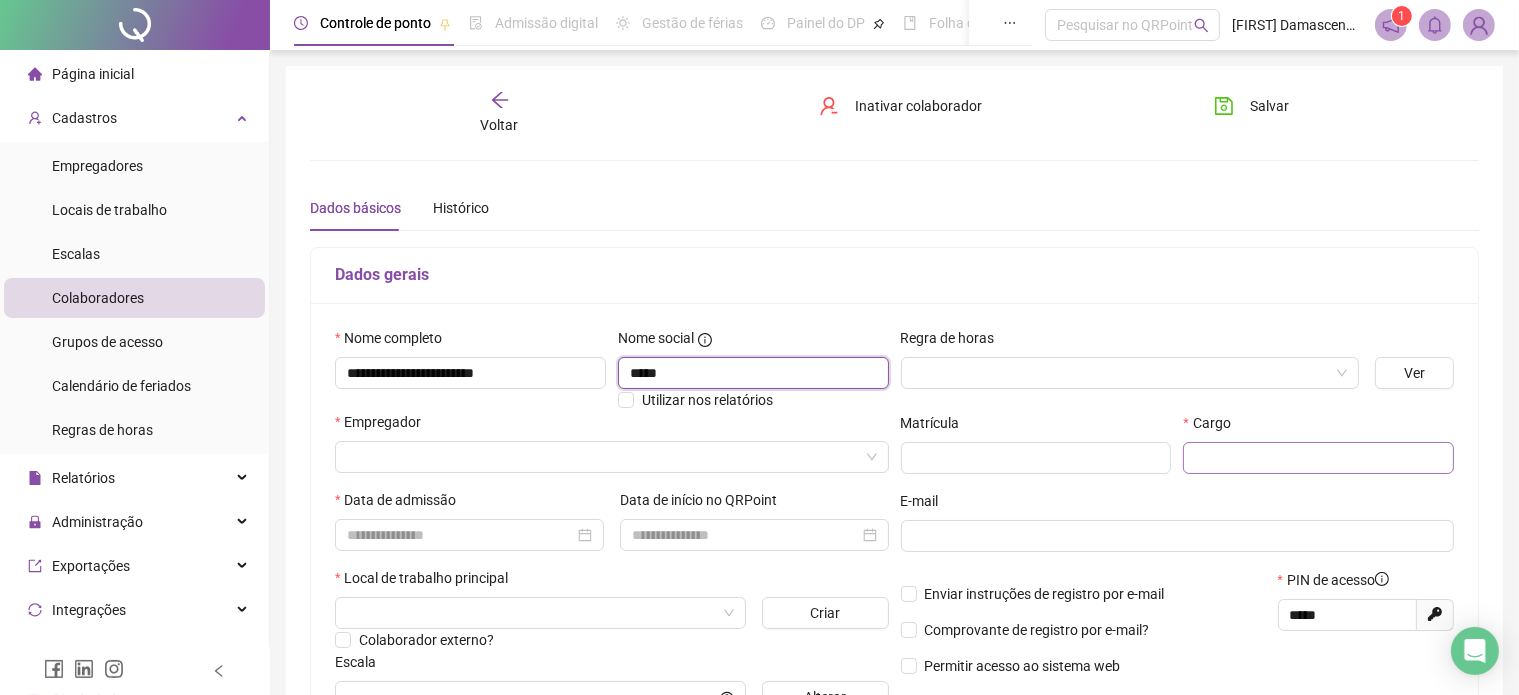 type on "*****" 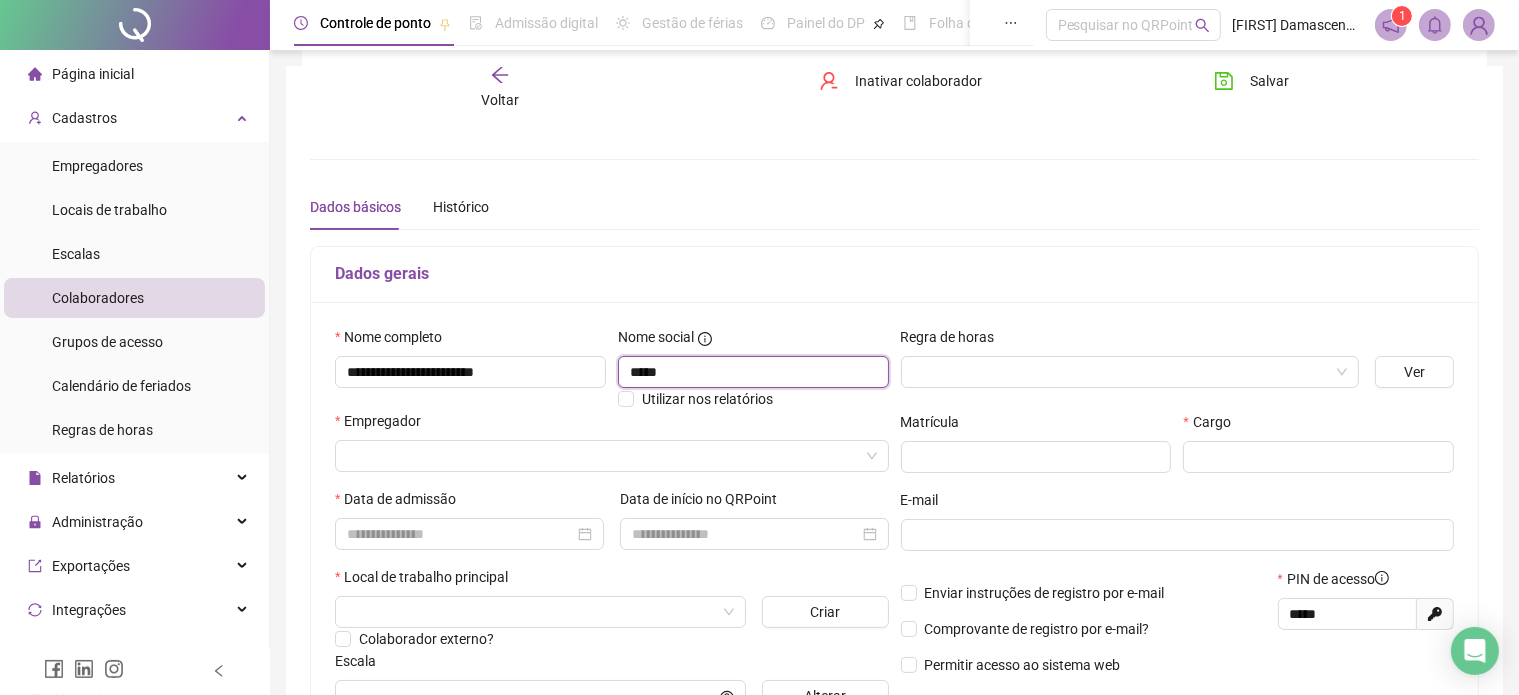 scroll, scrollTop: 100, scrollLeft: 0, axis: vertical 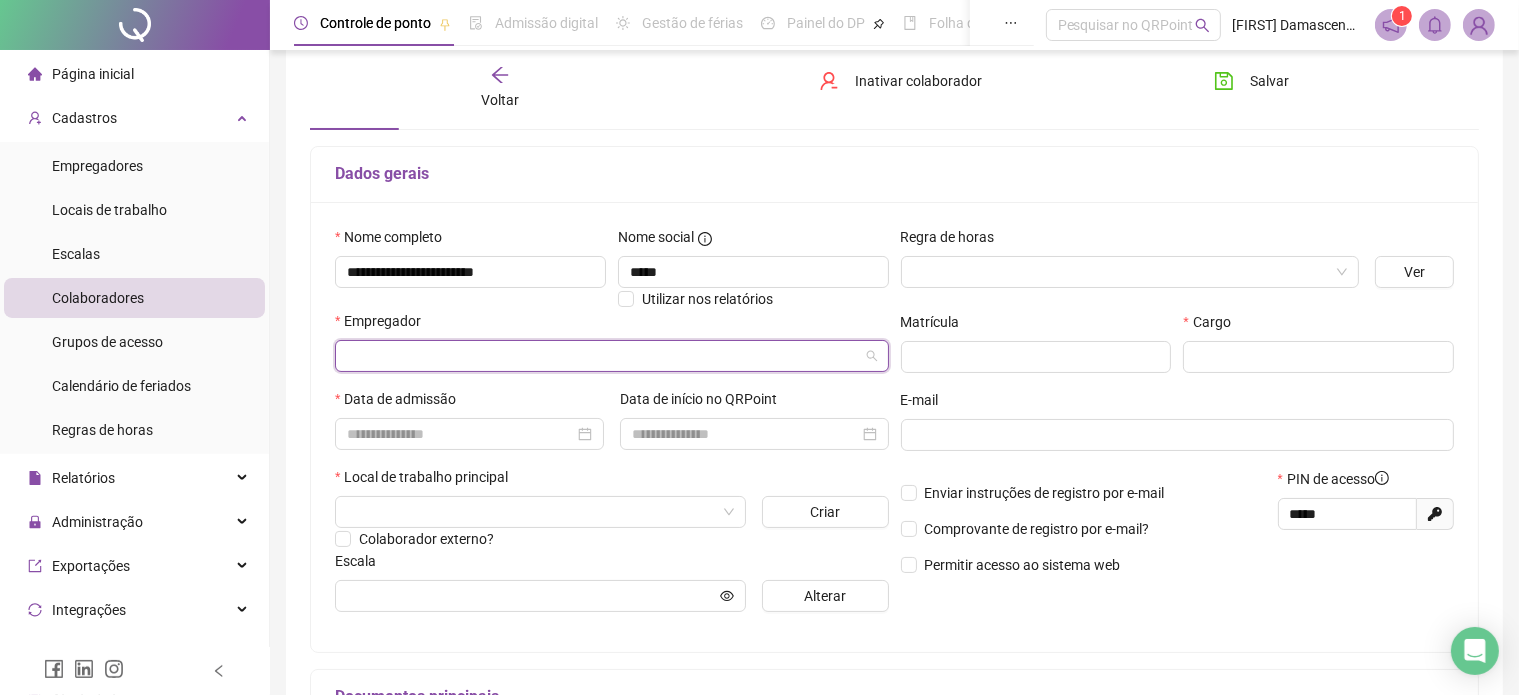 click at bounding box center [603, 356] 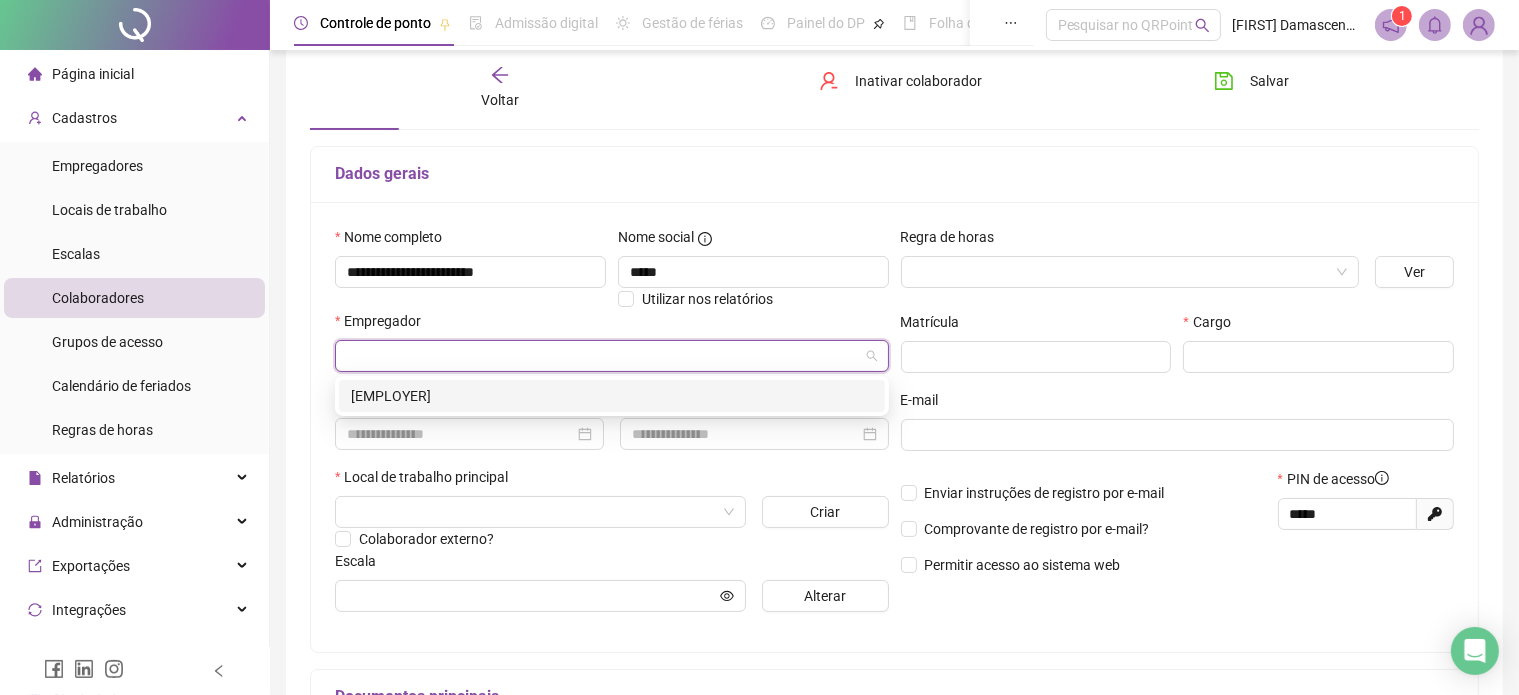 click on "[EMPLOYER]" at bounding box center (612, 396) 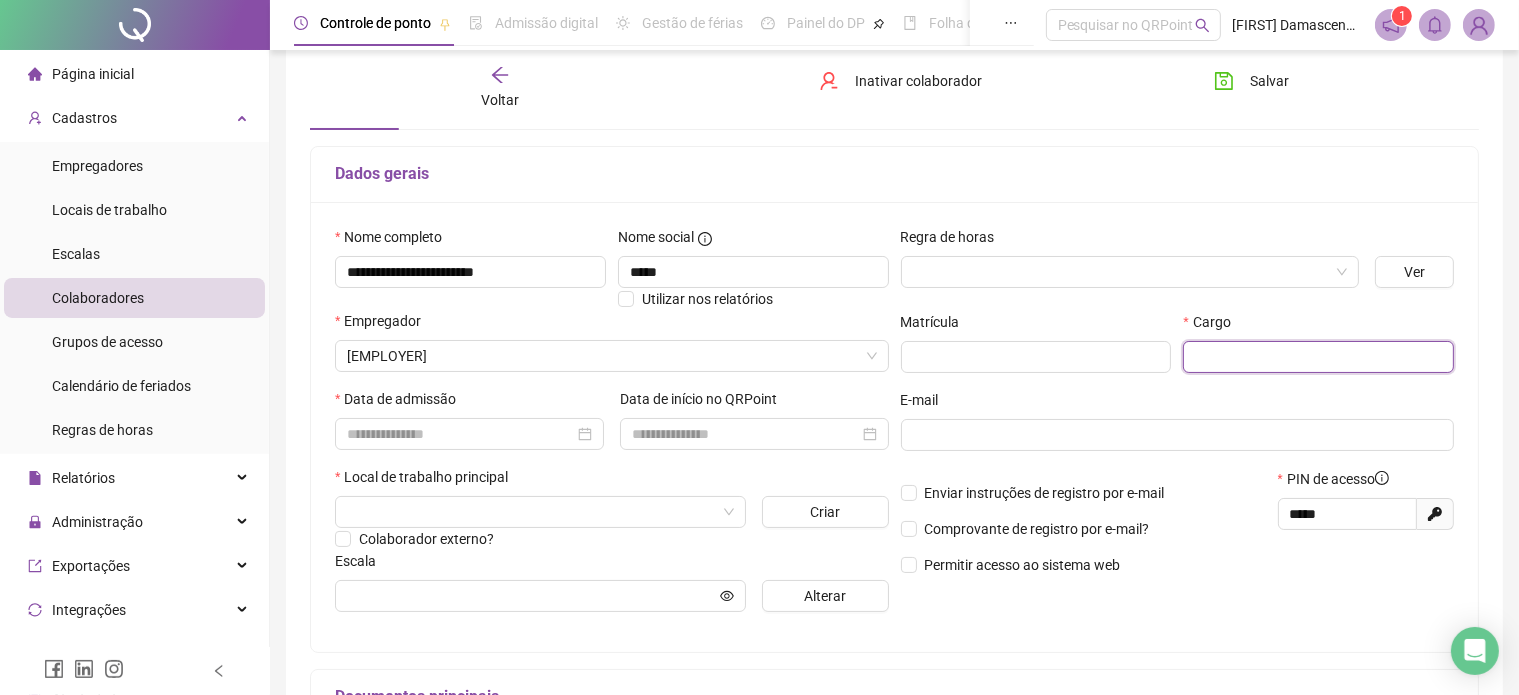 click at bounding box center [1318, 357] 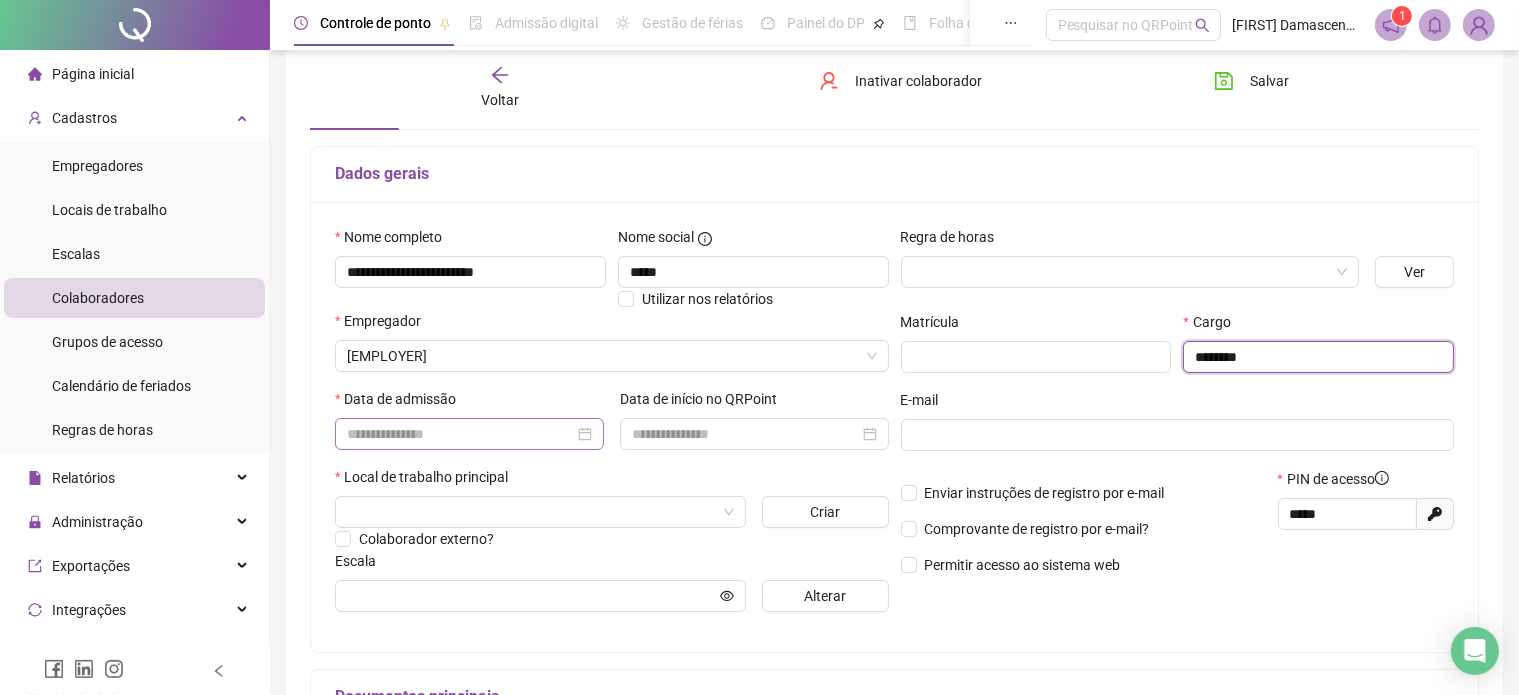 type on "********" 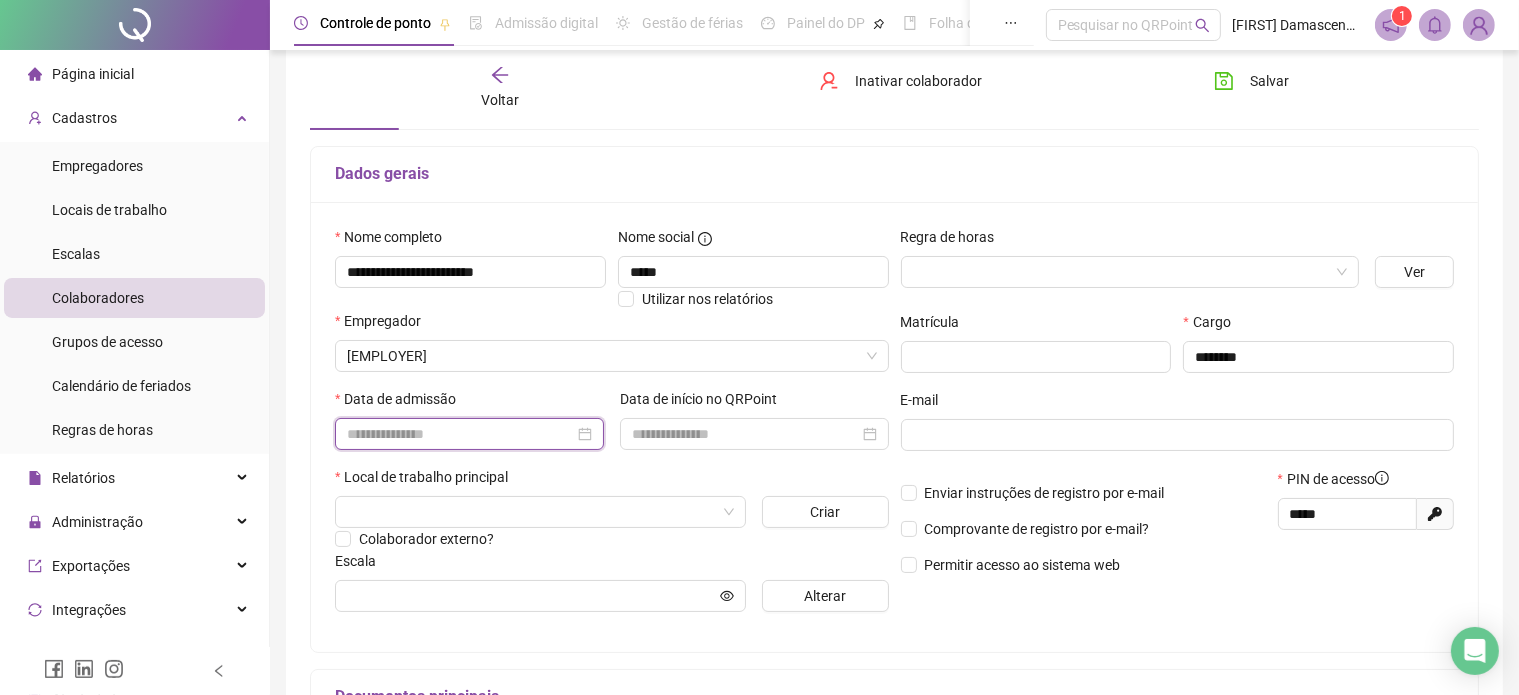 click at bounding box center [460, 434] 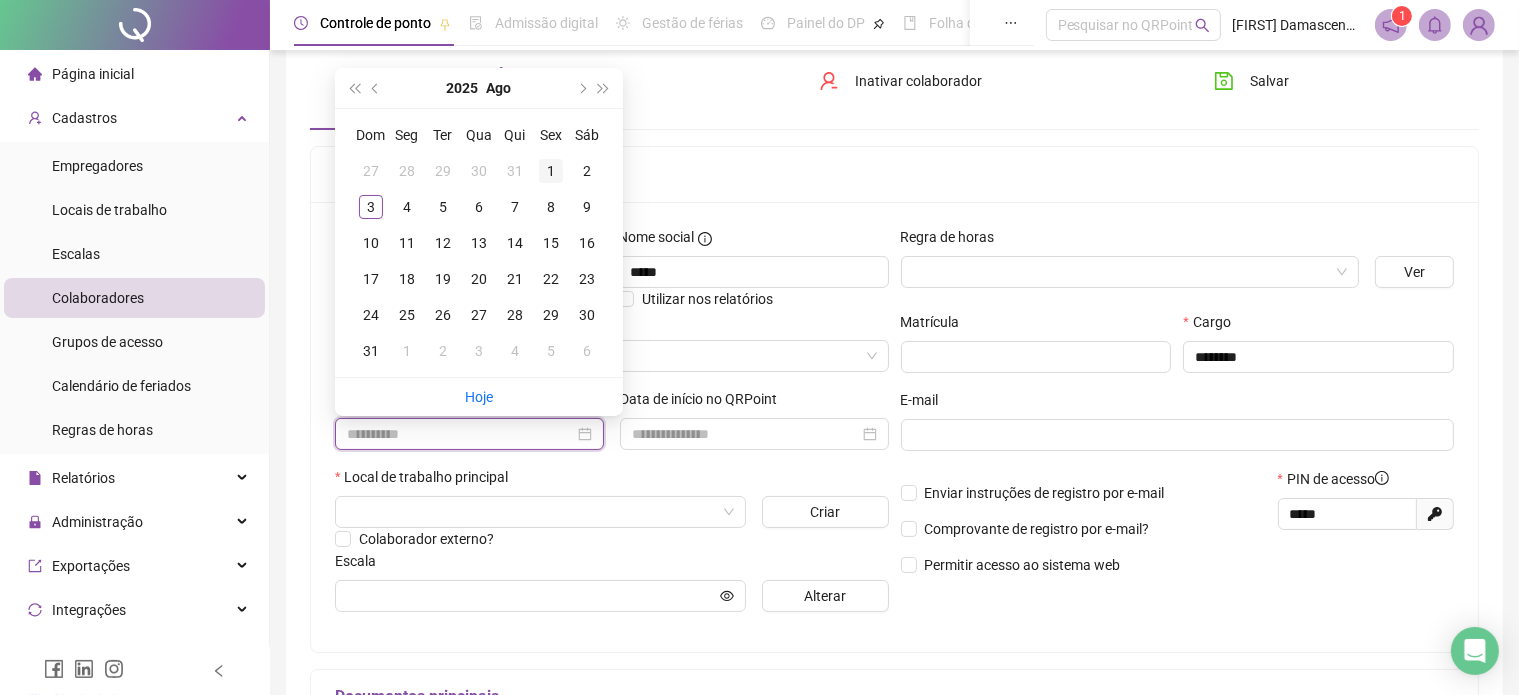 type on "**********" 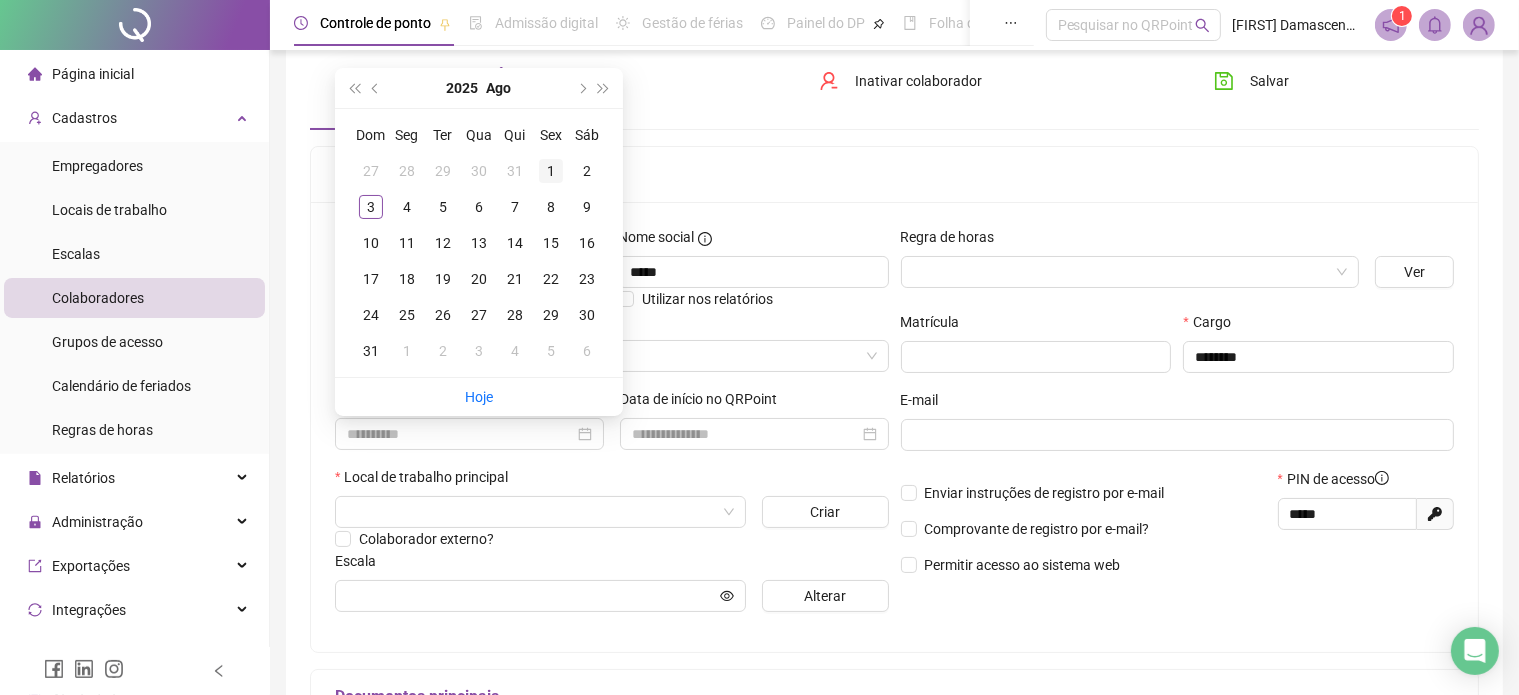 click on "1" at bounding box center [551, 171] 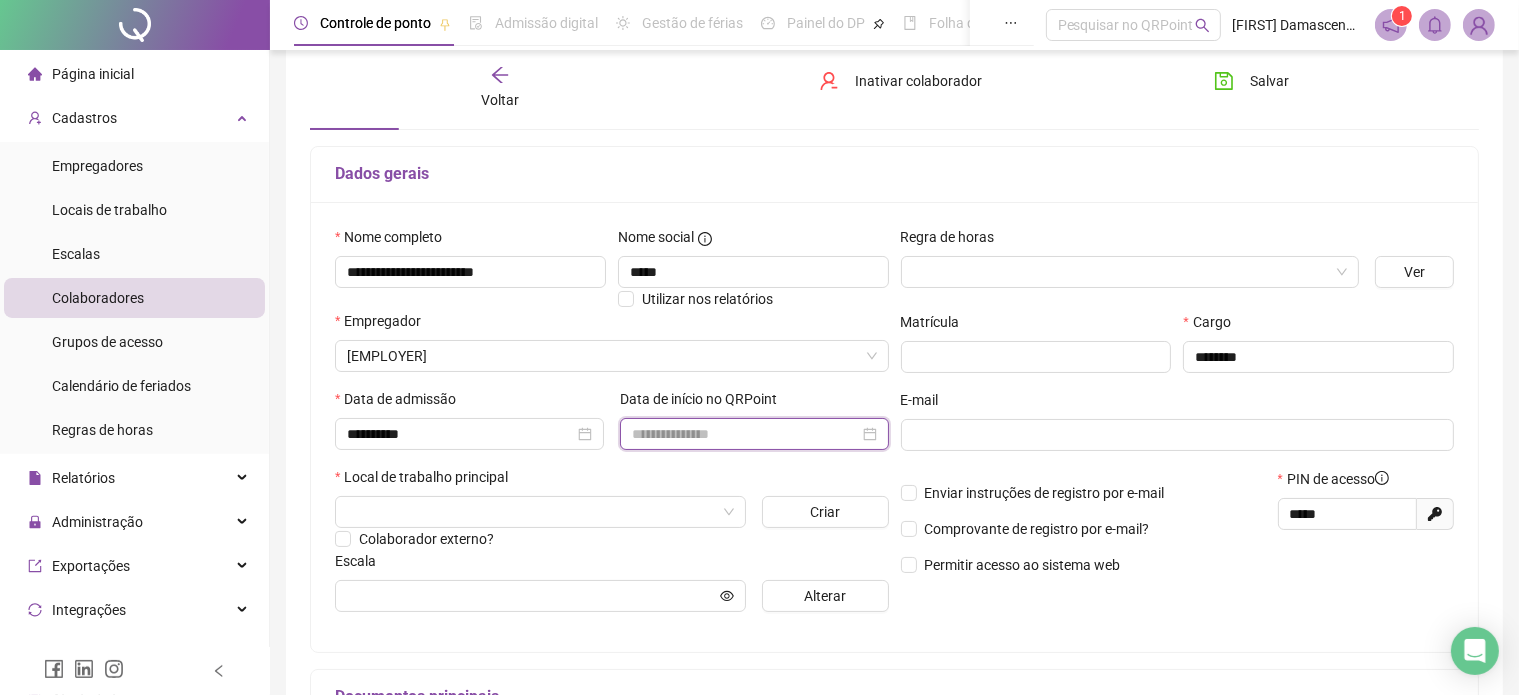 click at bounding box center [745, 434] 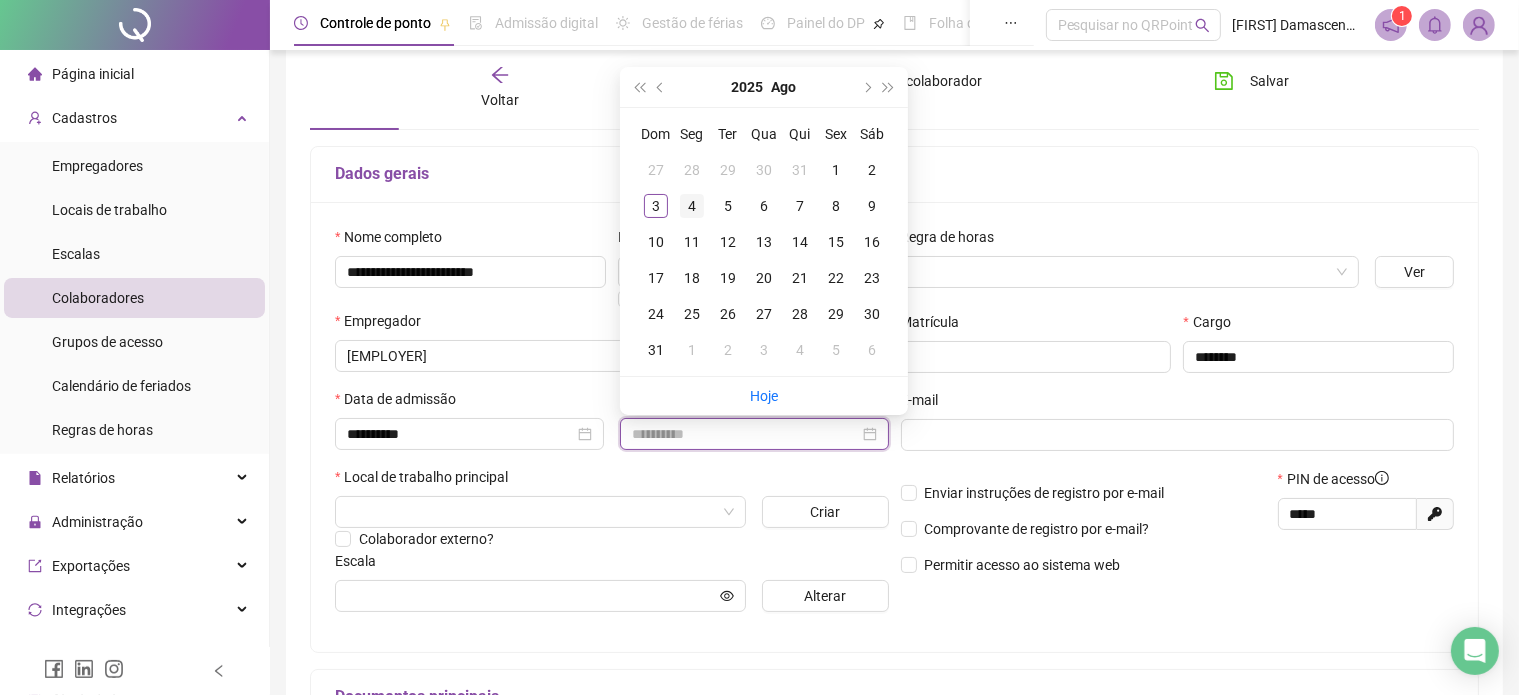 type on "**********" 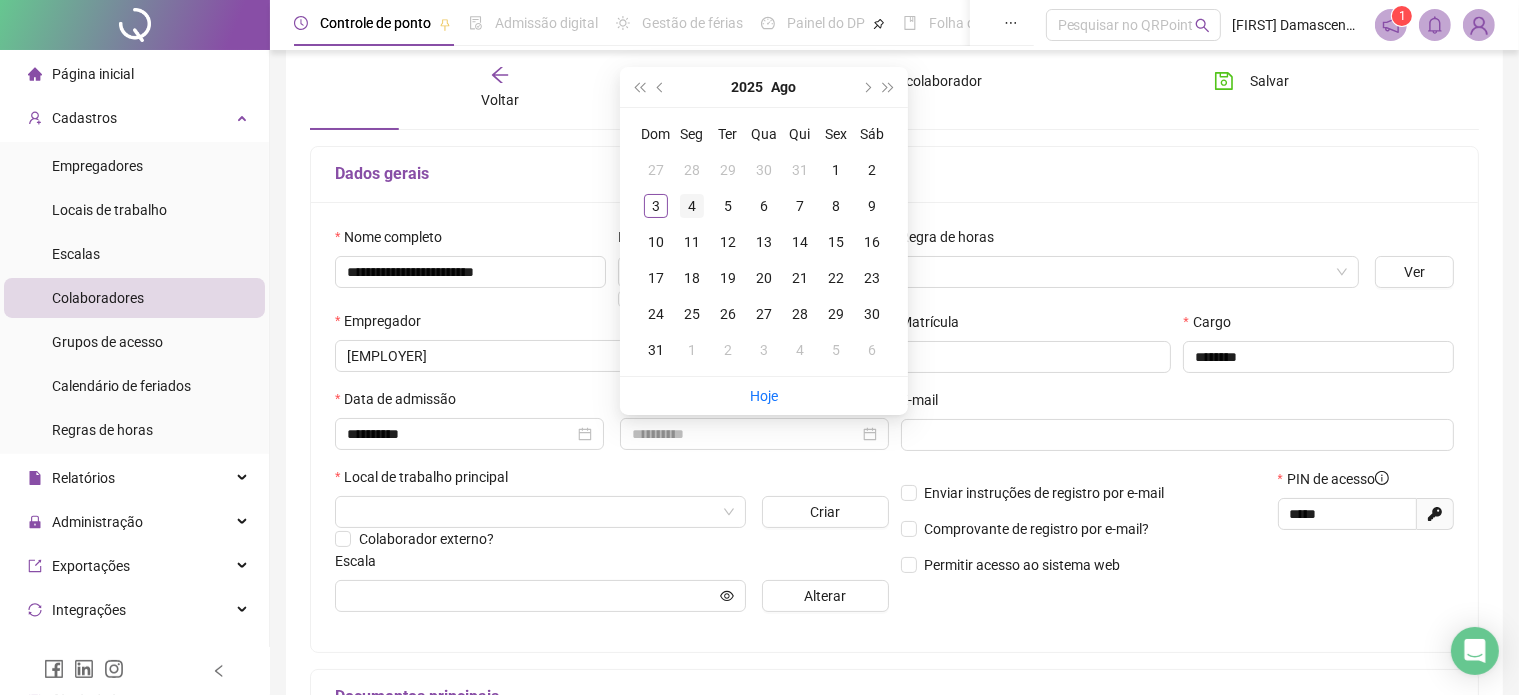 click on "4" at bounding box center [692, 206] 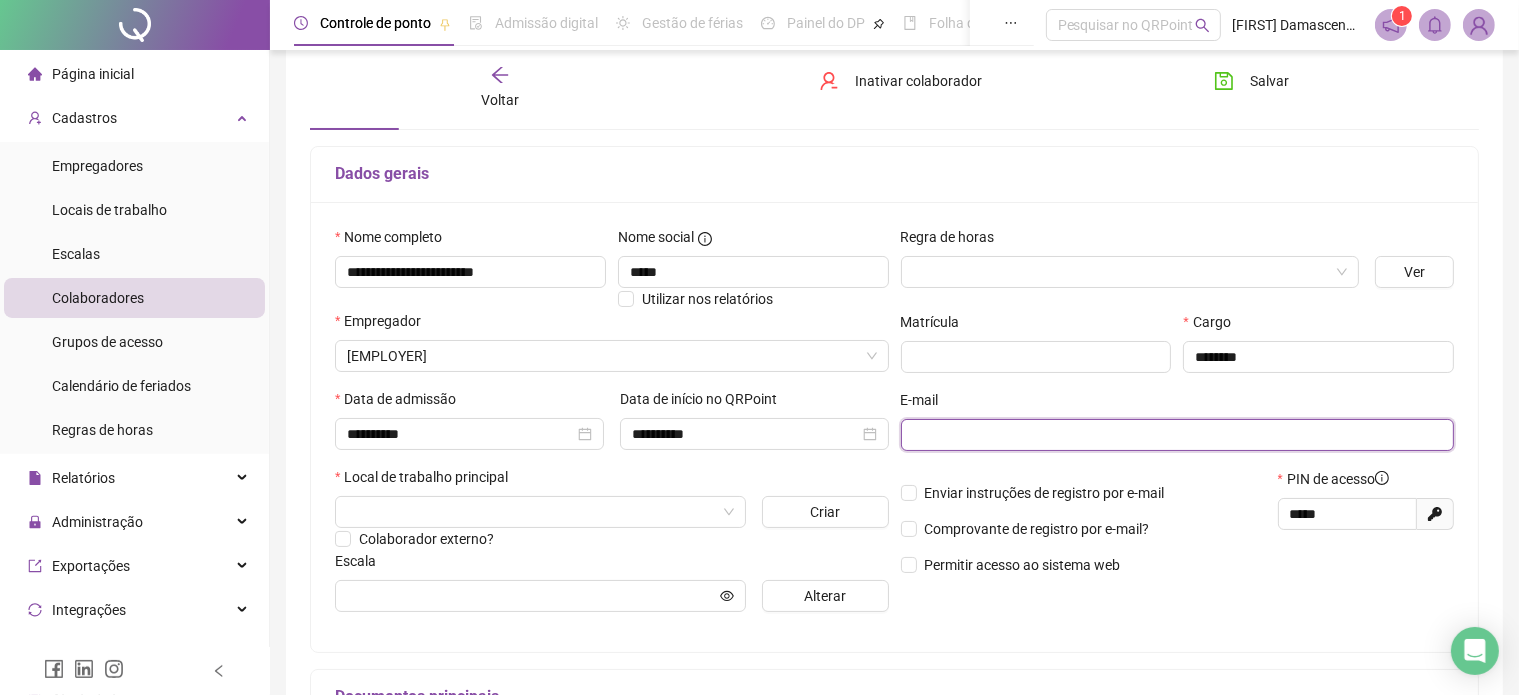 click at bounding box center (1176, 435) 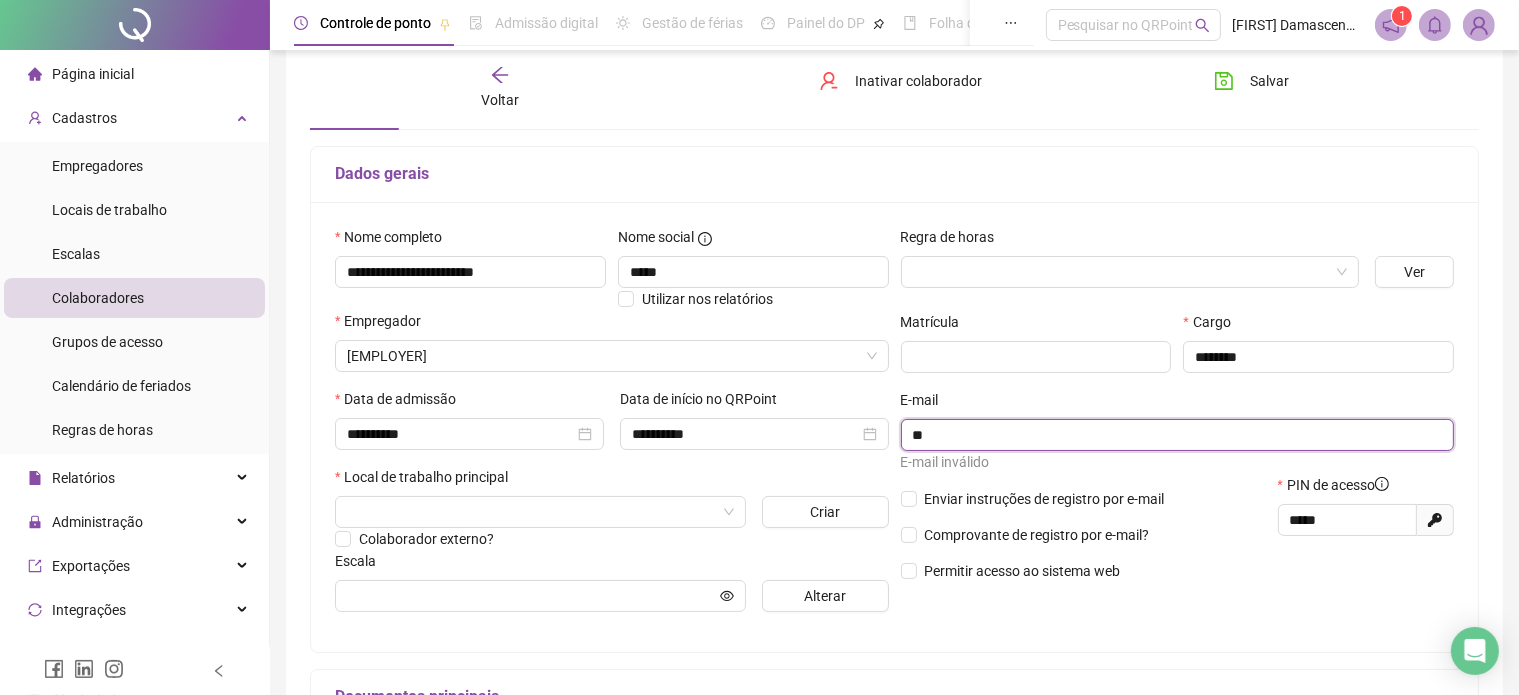 type on "*" 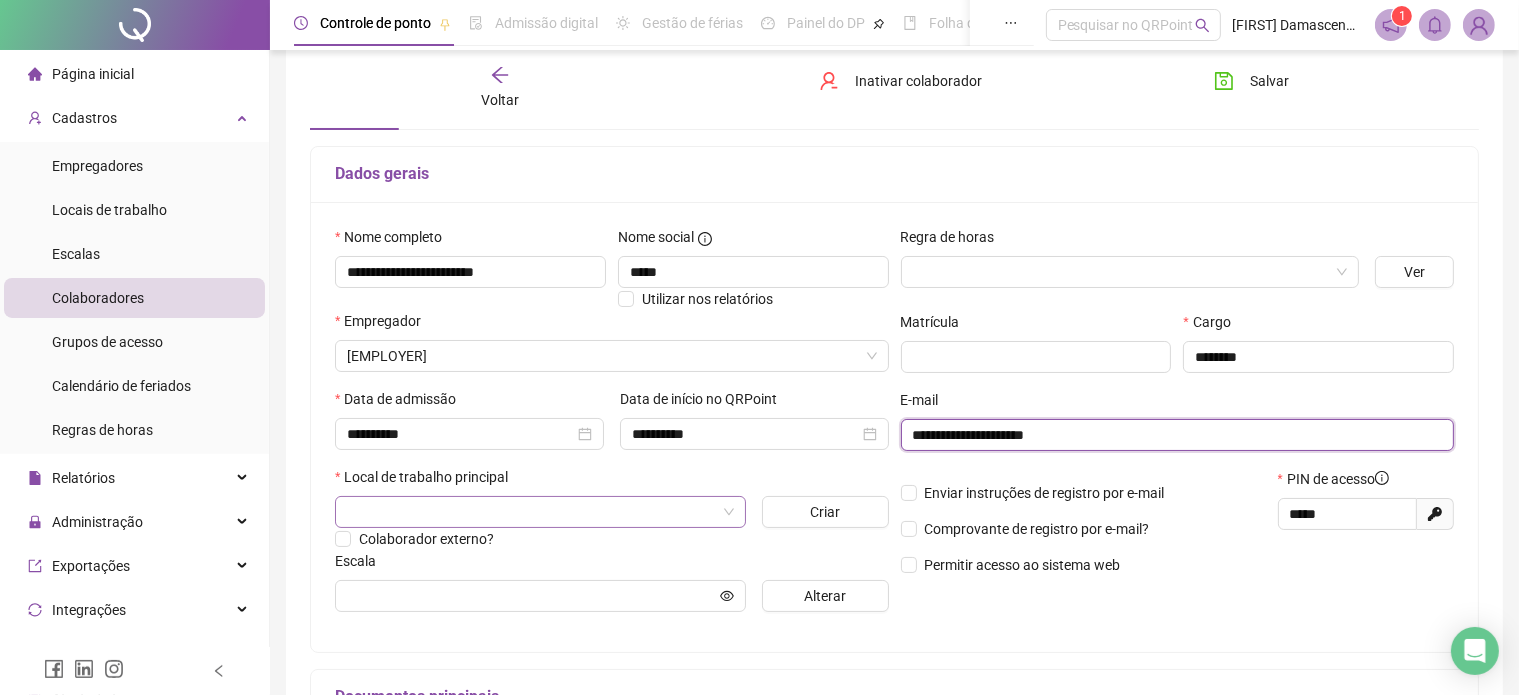 type on "**********" 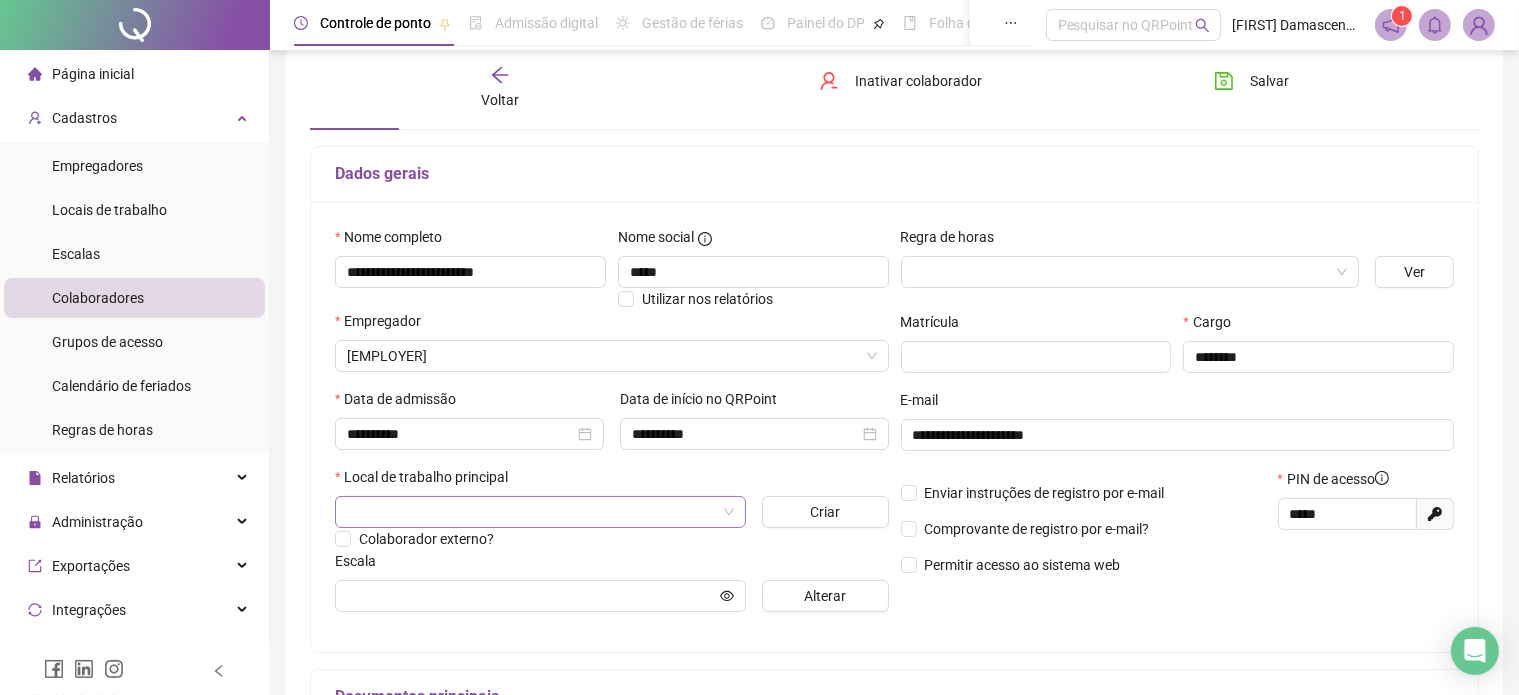 click at bounding box center (531, 512) 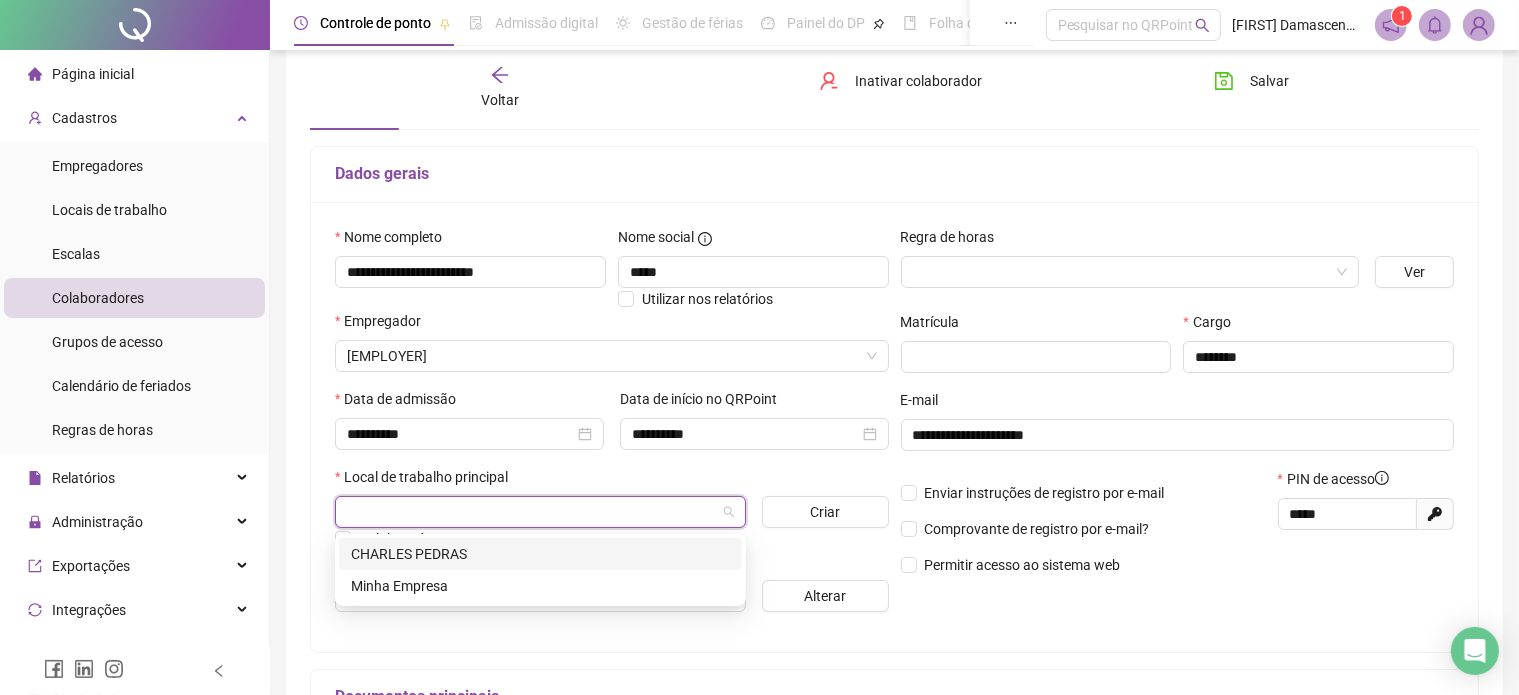 click on "CHARLES PEDRAS" at bounding box center [540, 554] 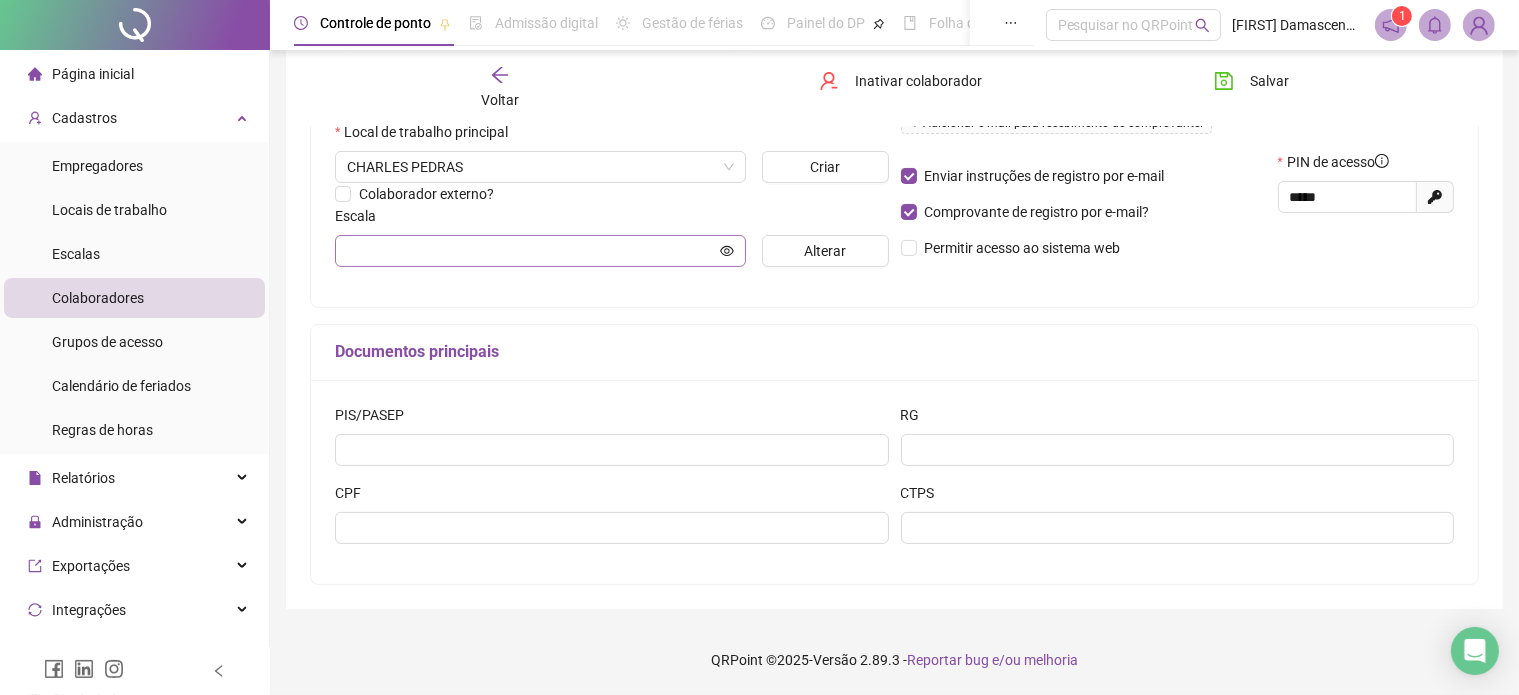 scroll, scrollTop: 345, scrollLeft: 0, axis: vertical 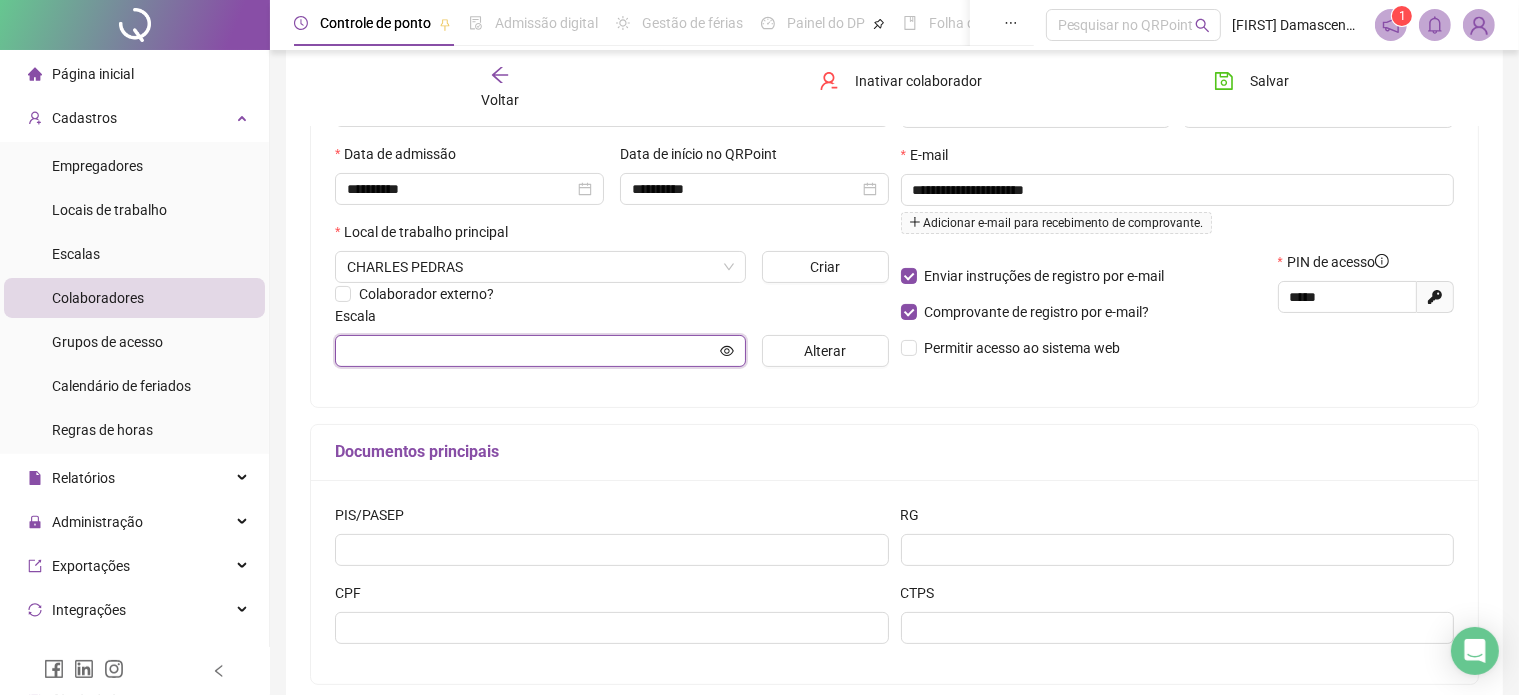 click at bounding box center (531, 351) 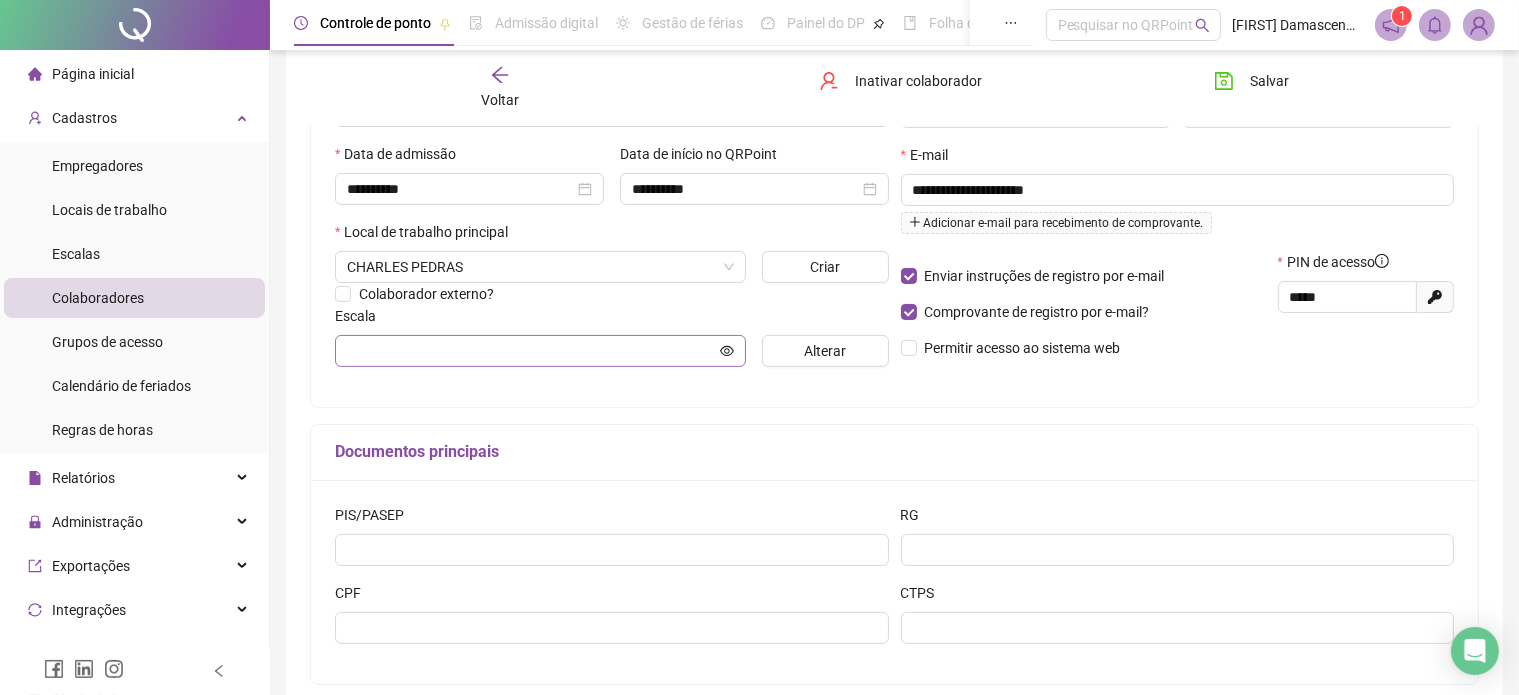 drag, startPoint x: 467, startPoint y: 363, endPoint x: 472, endPoint y: 351, distance: 13 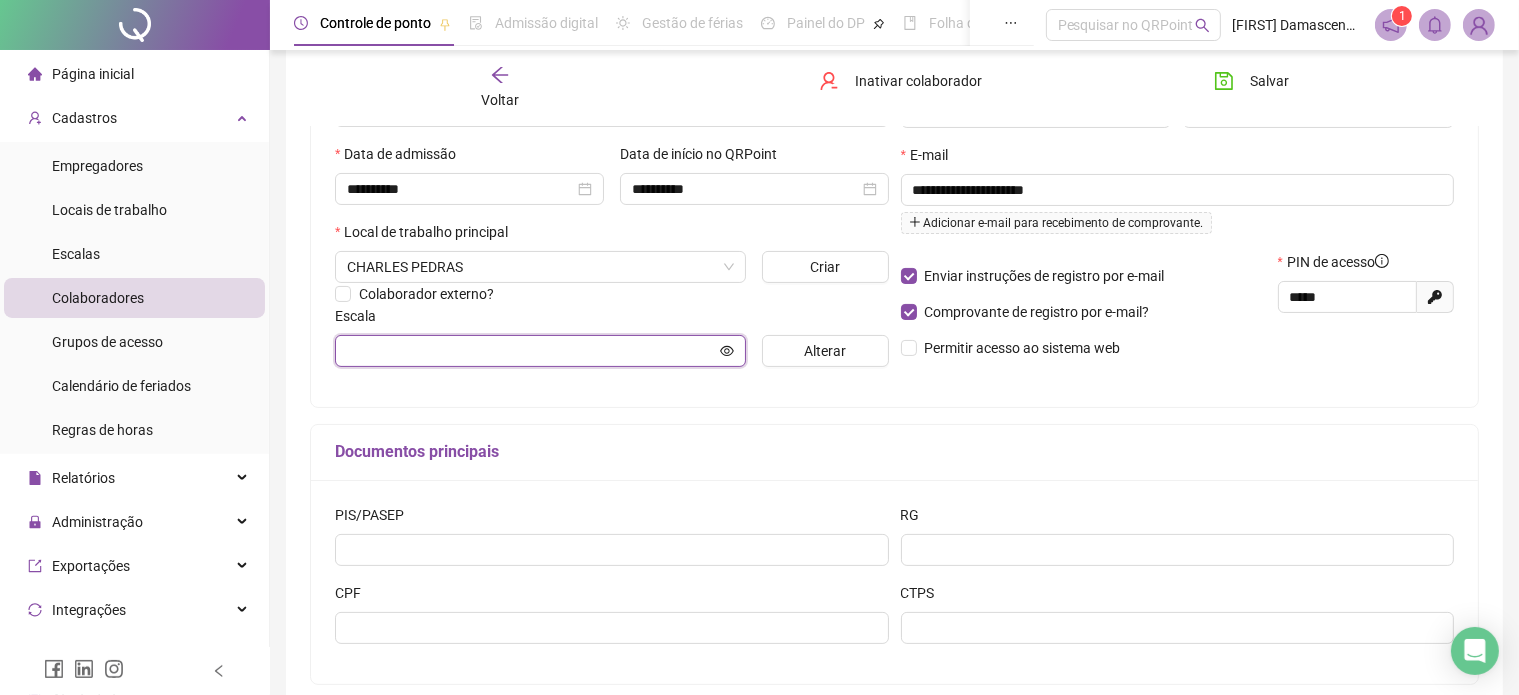 click at bounding box center (531, 351) 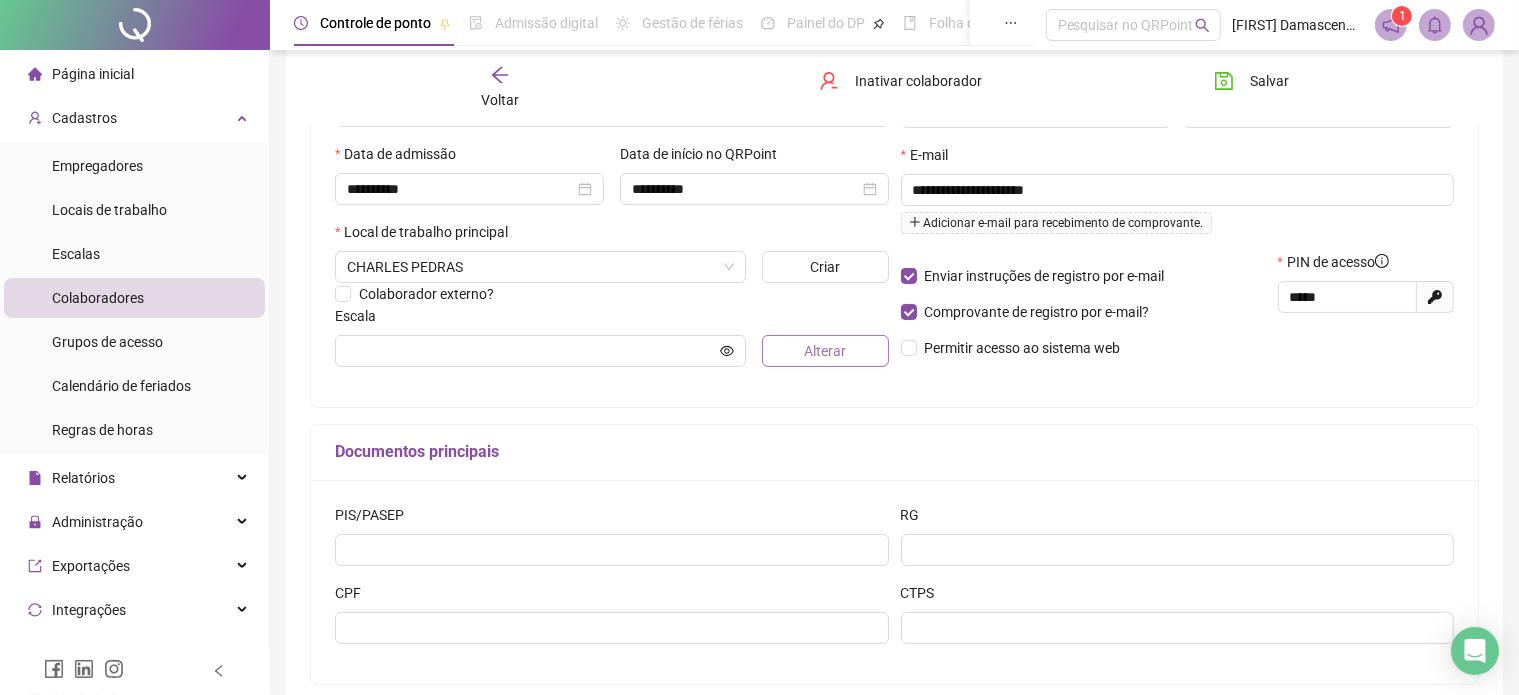 click on "Alterar" at bounding box center [825, 351] 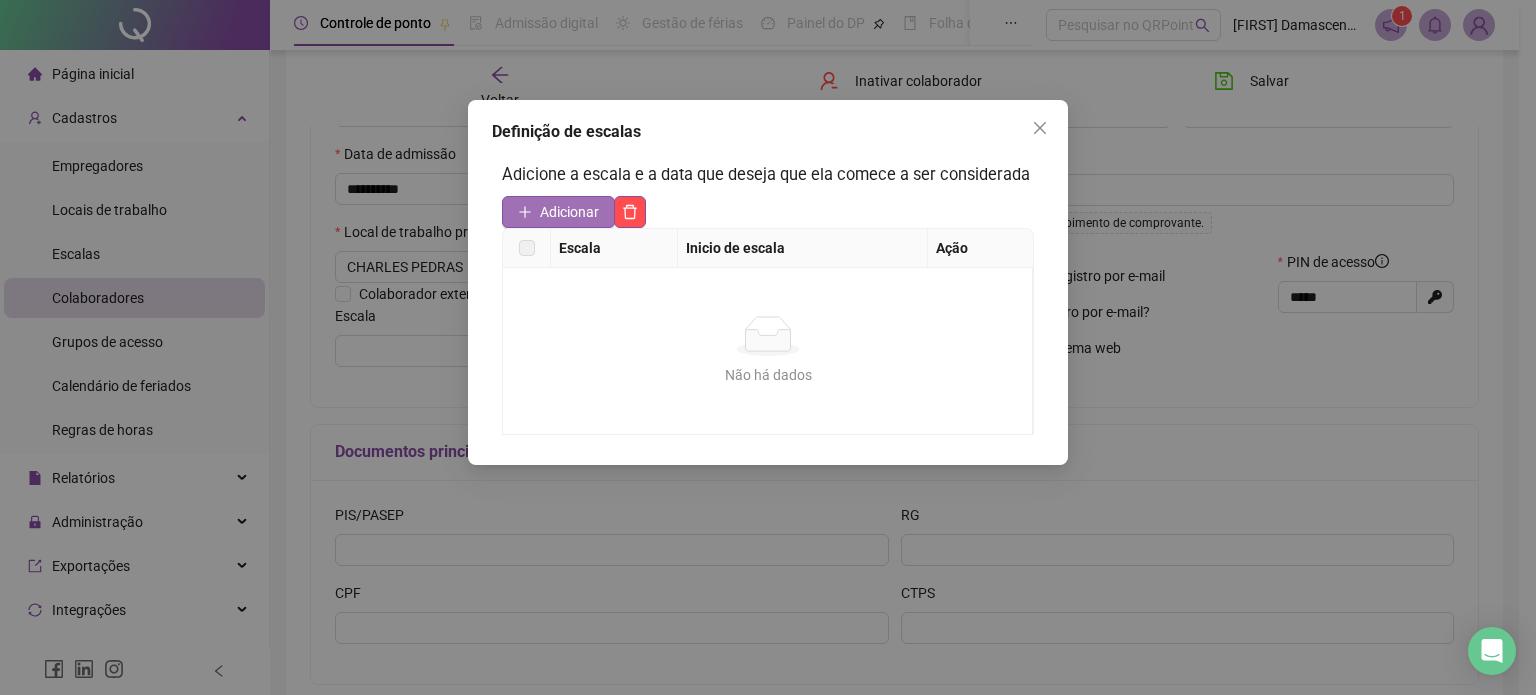 click on "Adicionar" at bounding box center [569, 212] 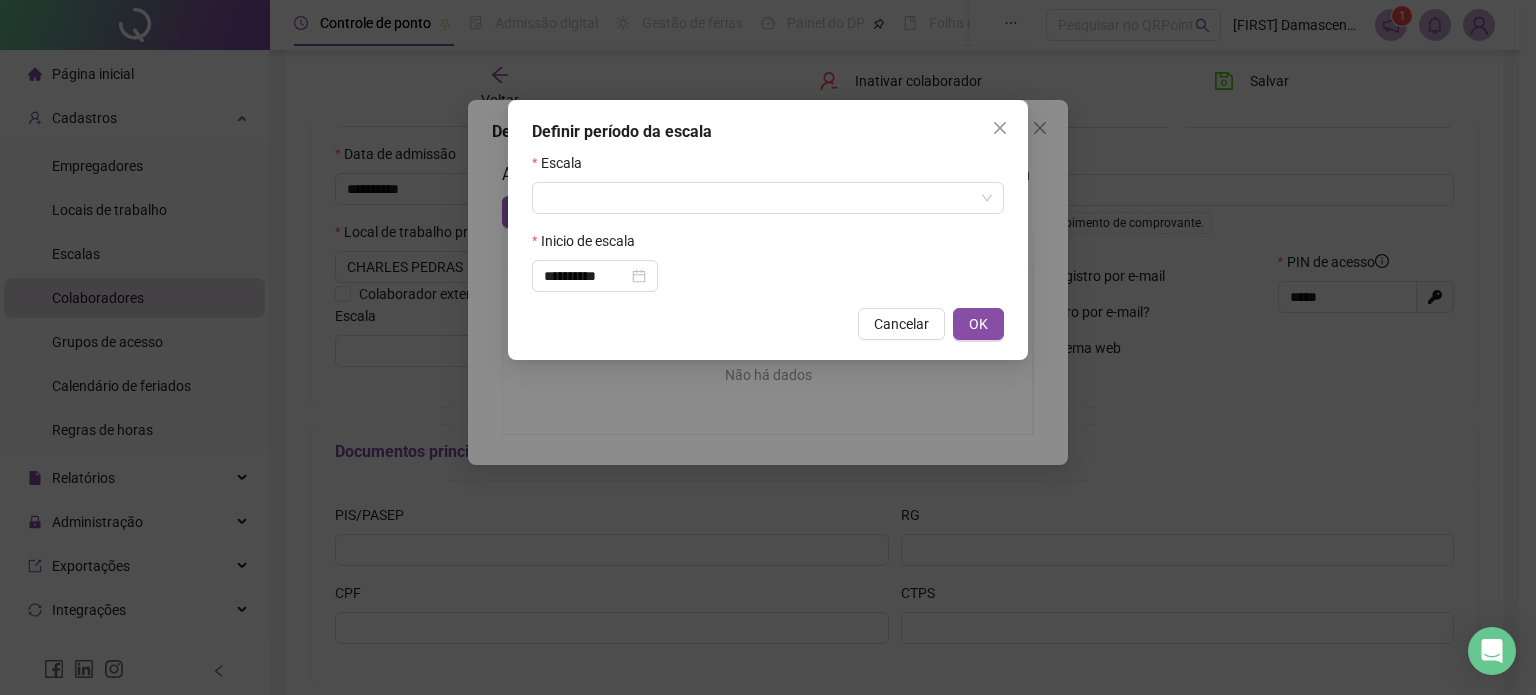 click on "**********" at bounding box center [768, 222] 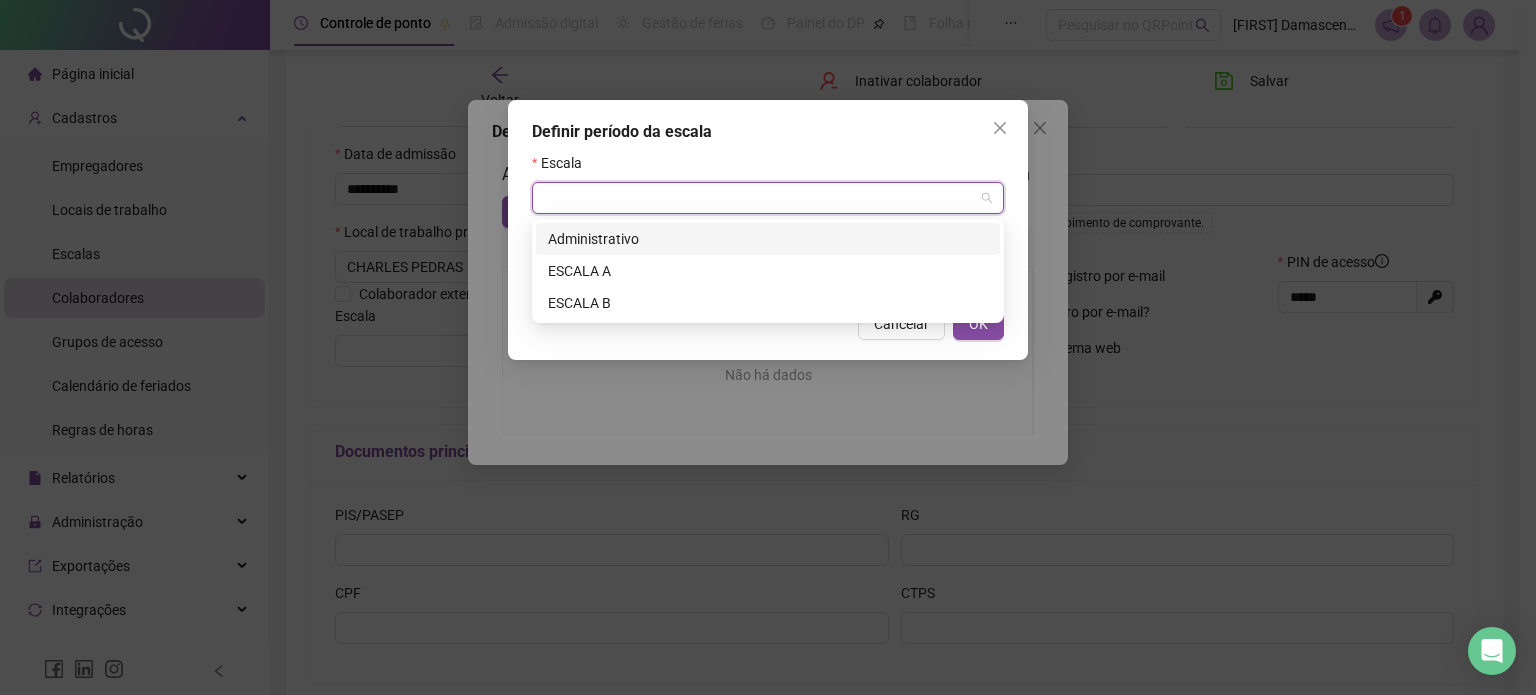 click at bounding box center [759, 198] 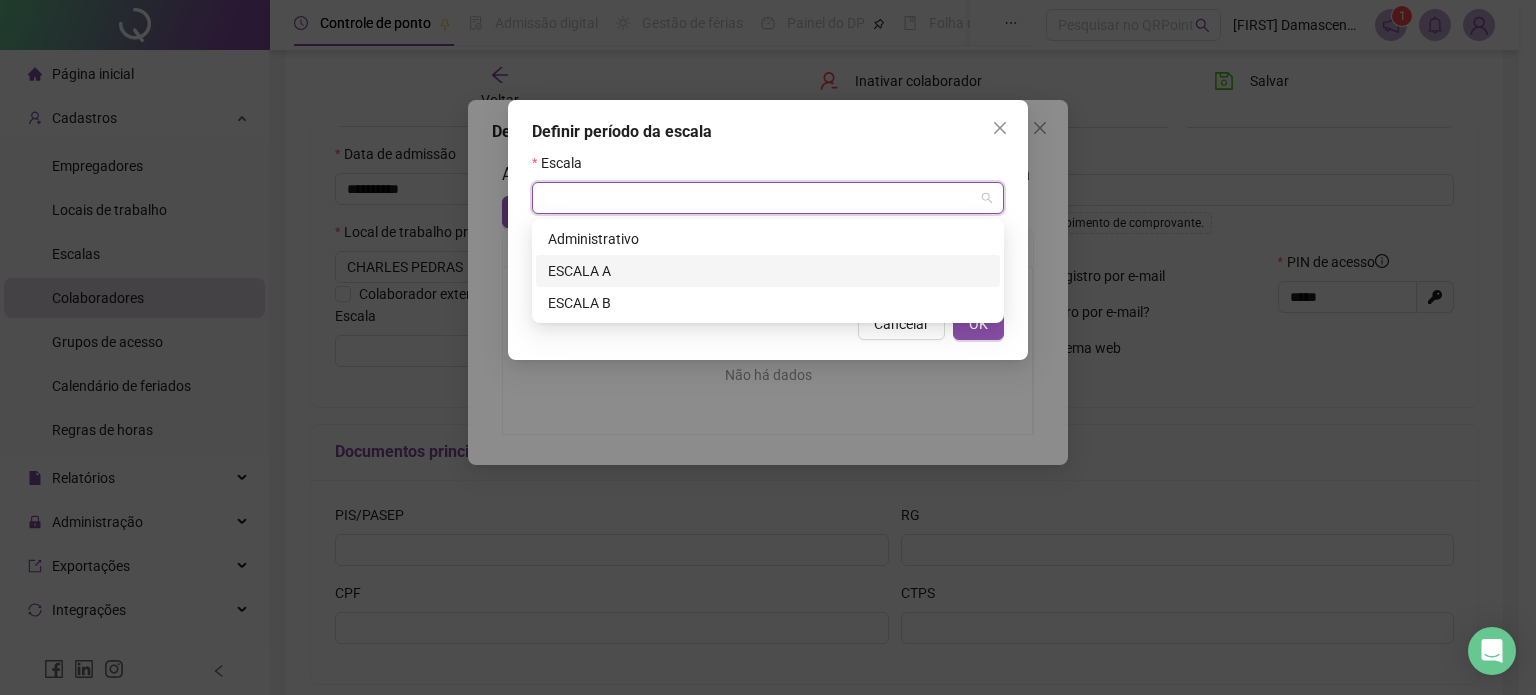 click on "ESCALA A" at bounding box center [768, 271] 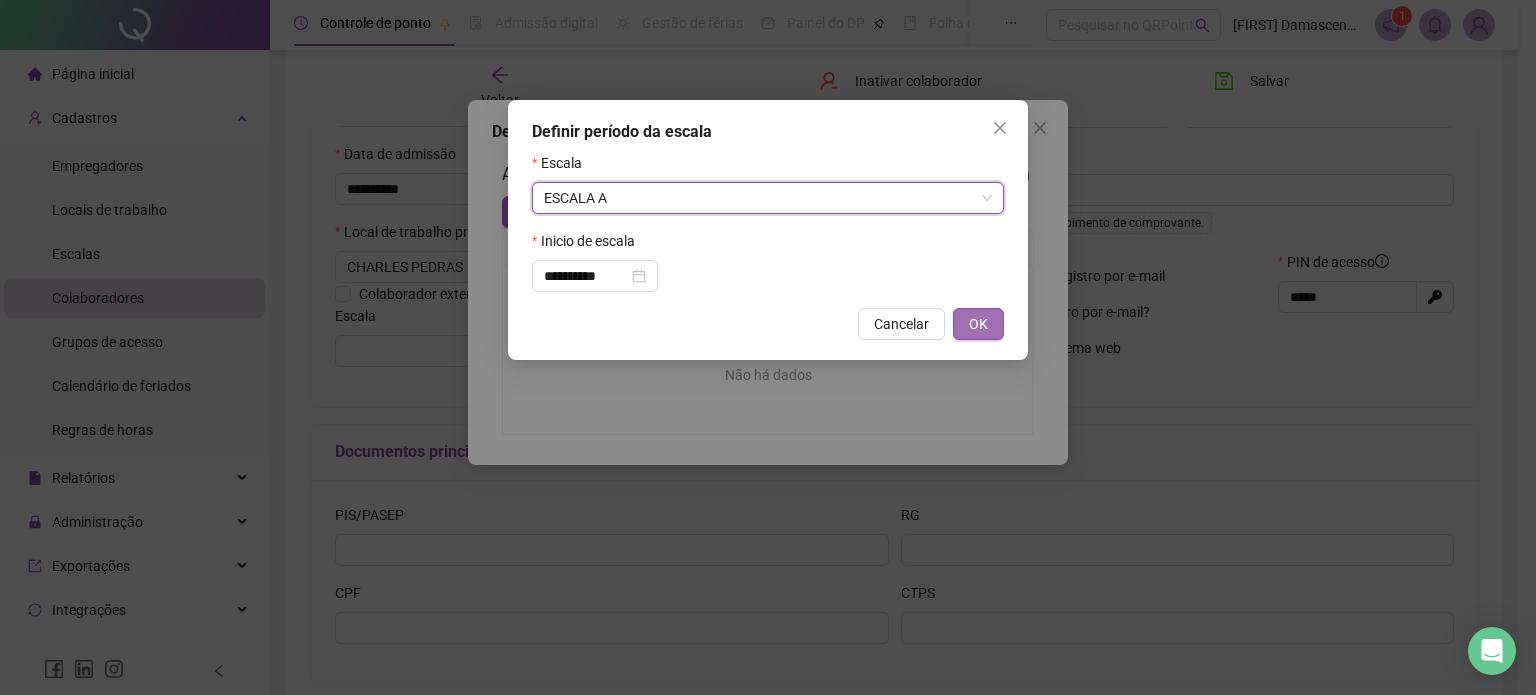 click on "OK" at bounding box center (978, 324) 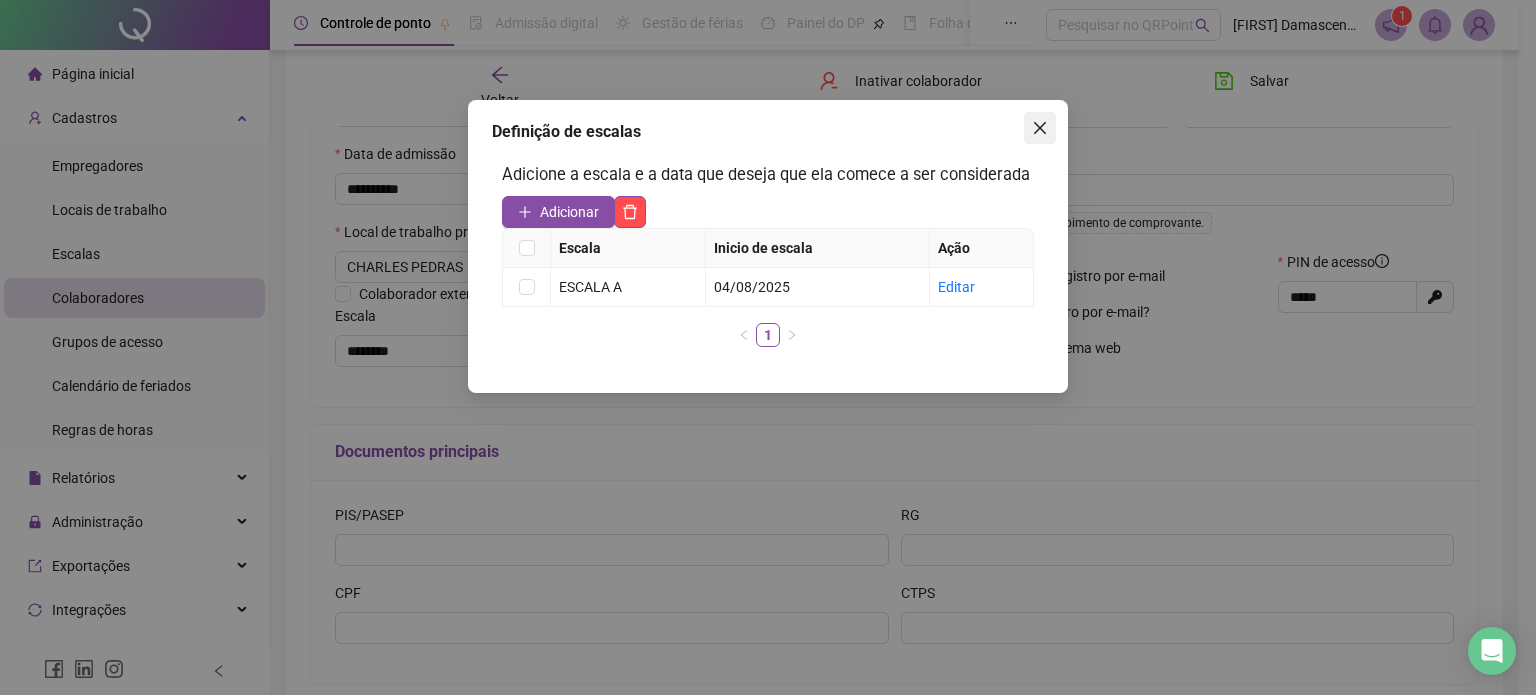 click 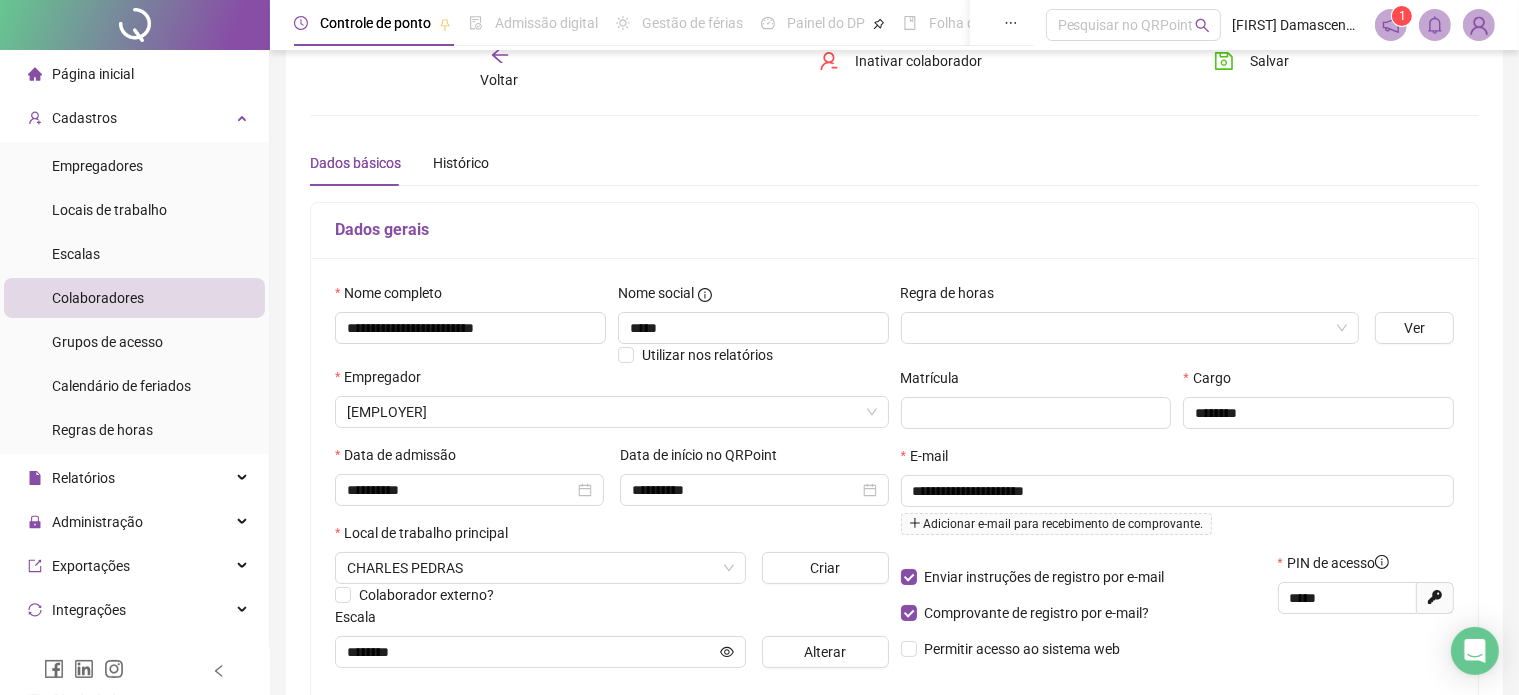scroll, scrollTop: 0, scrollLeft: 0, axis: both 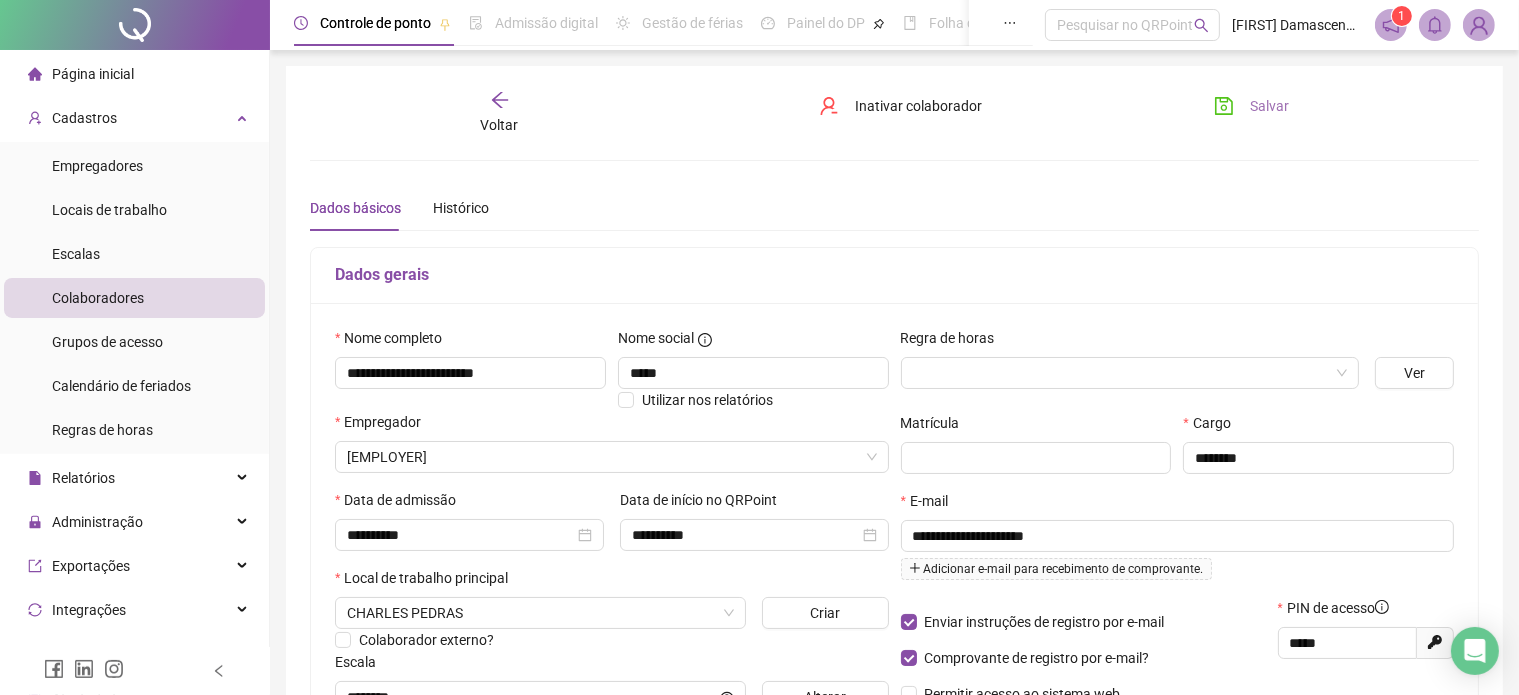 click 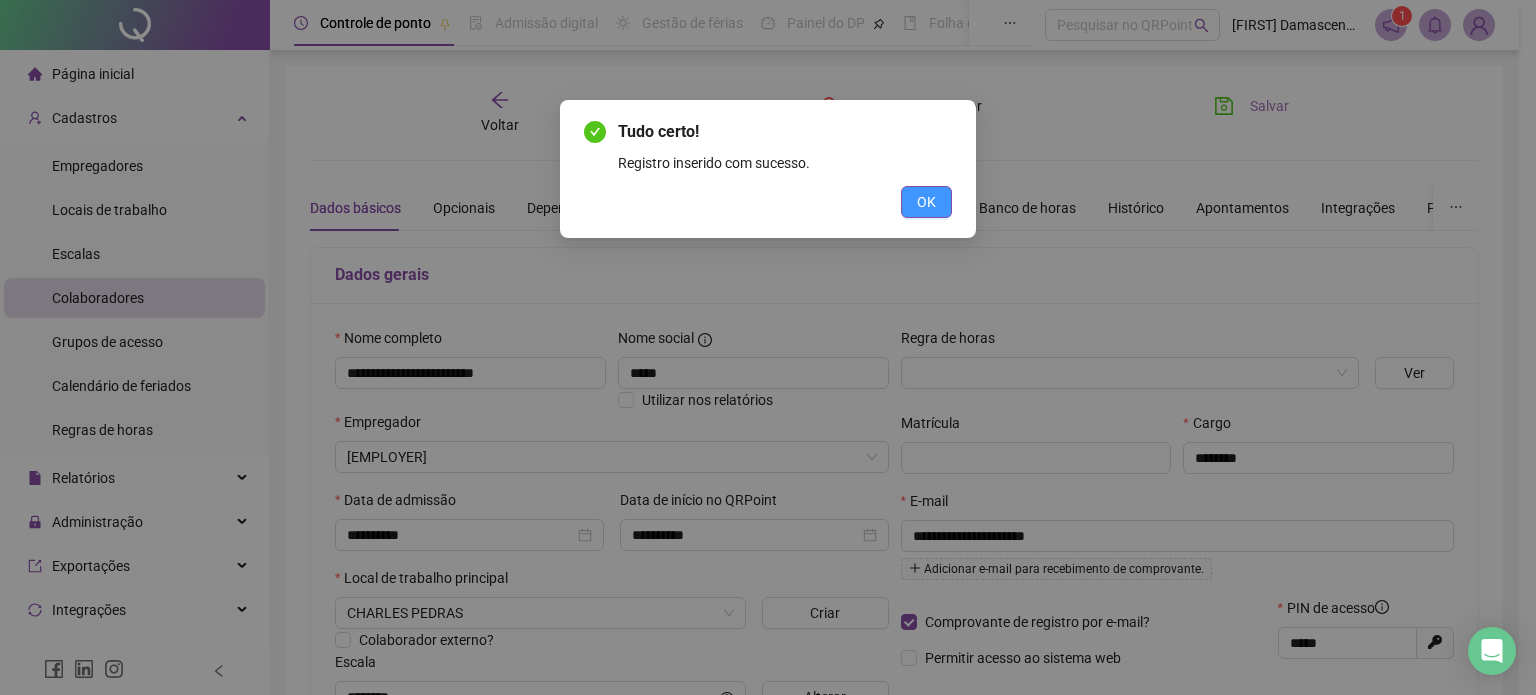 click on "OK" at bounding box center (926, 202) 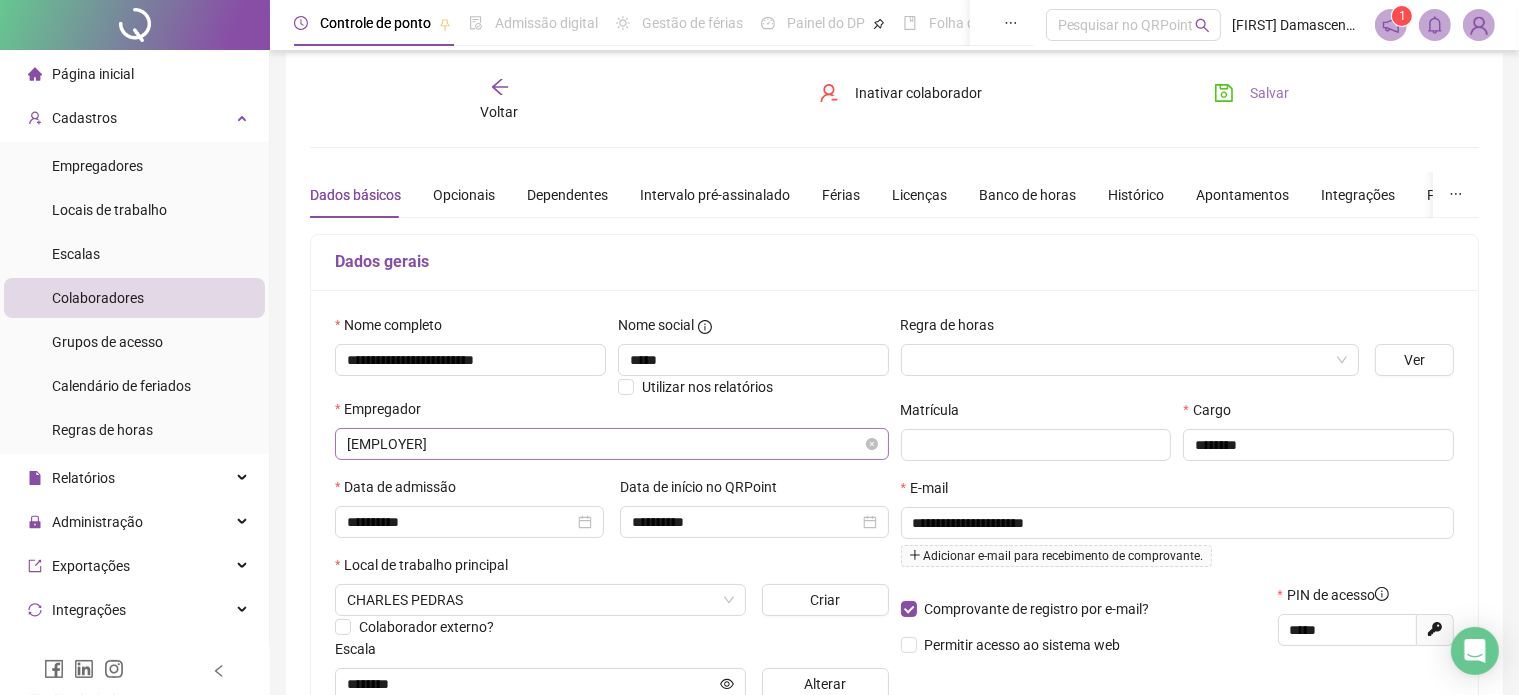 scroll, scrollTop: 0, scrollLeft: 0, axis: both 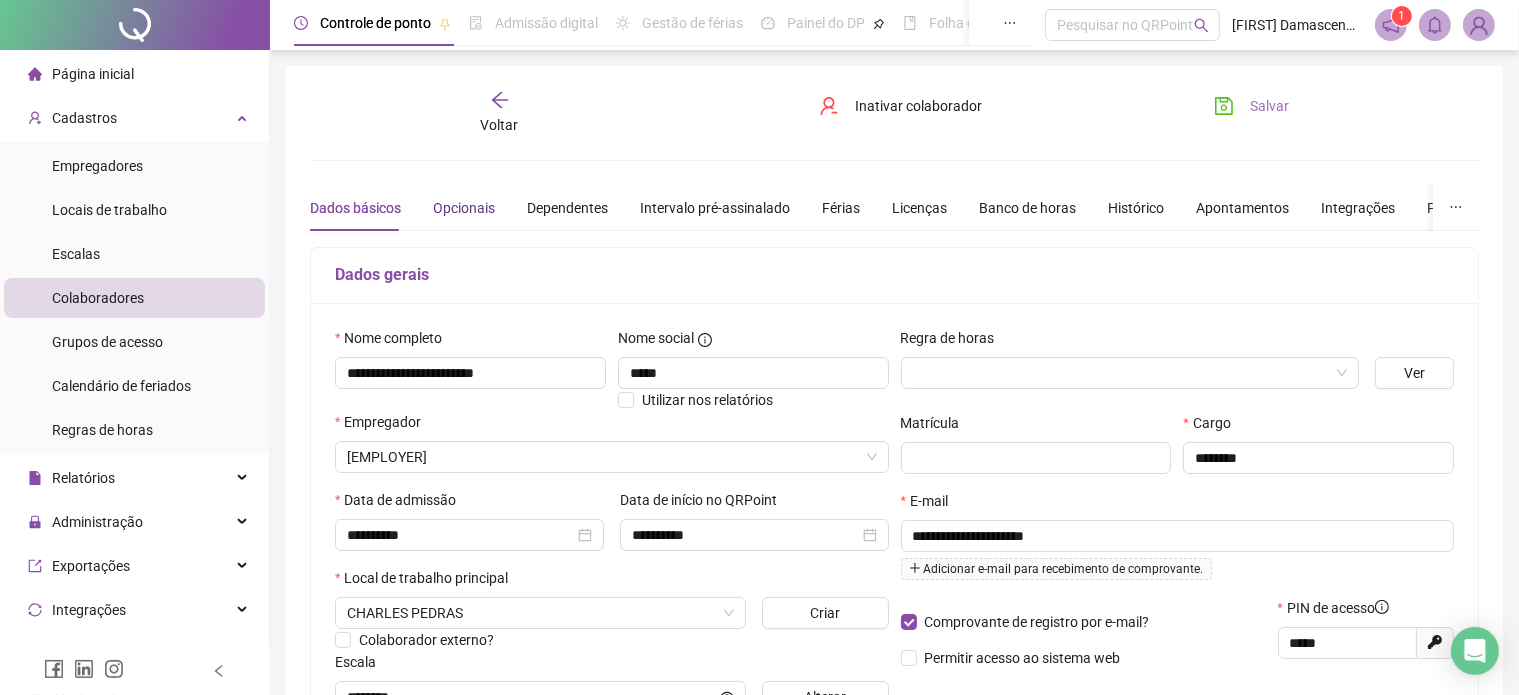 click on "Opcionais" at bounding box center (464, 208) 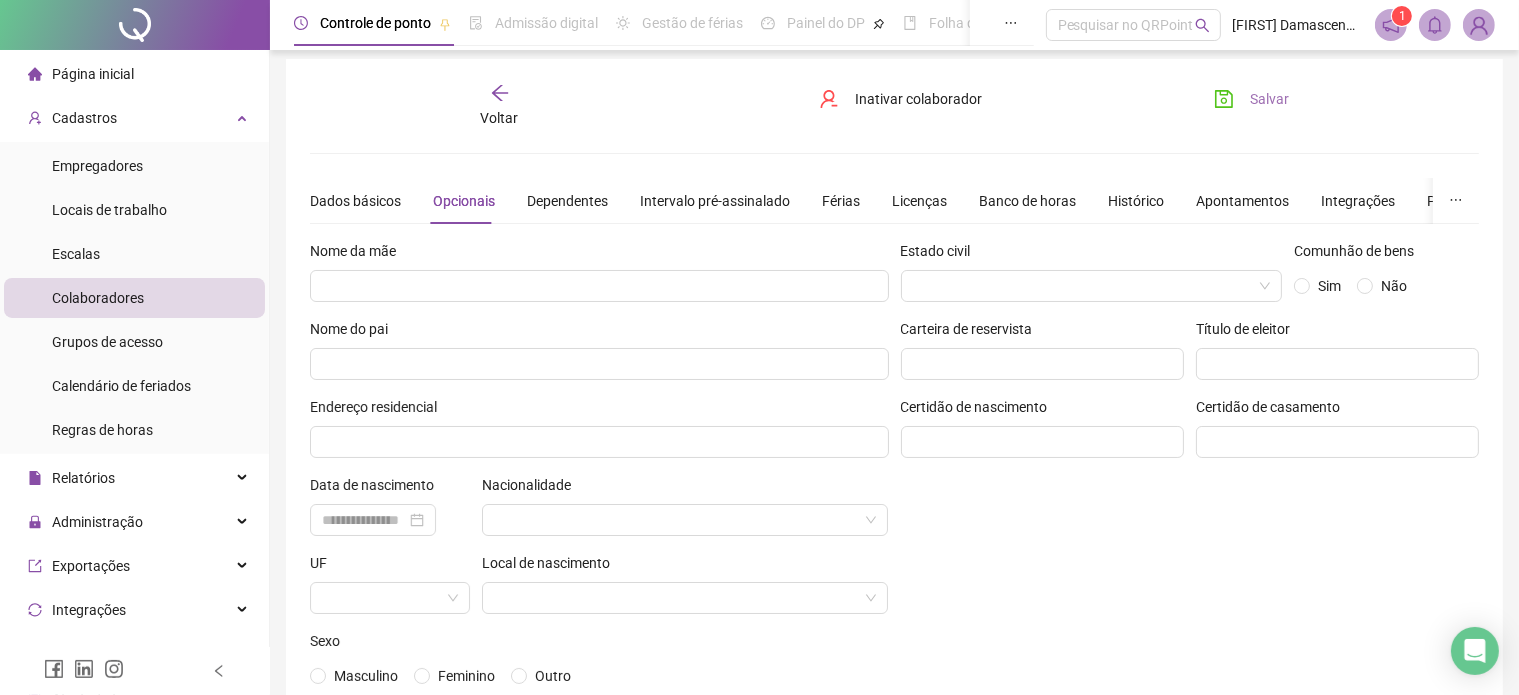scroll, scrollTop: 0, scrollLeft: 0, axis: both 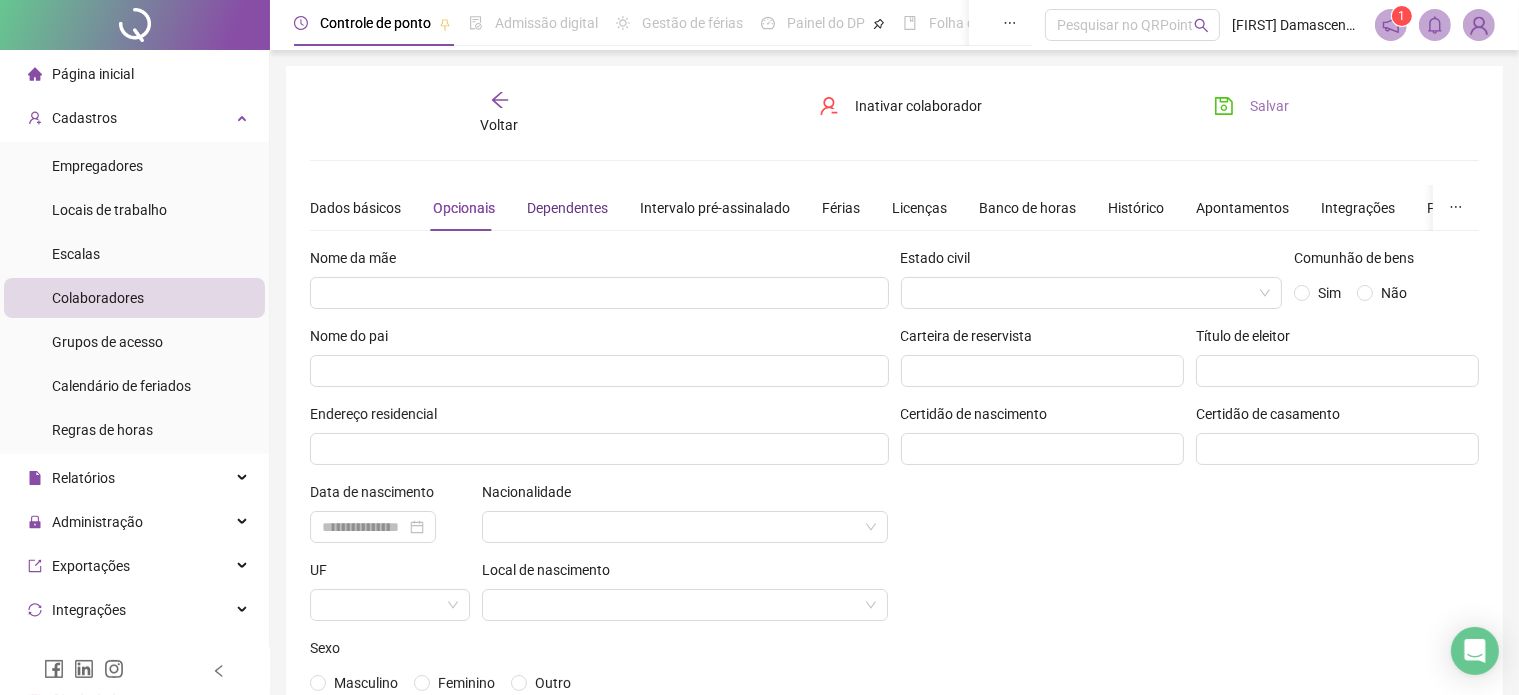 click on "Dependentes" at bounding box center (567, 208) 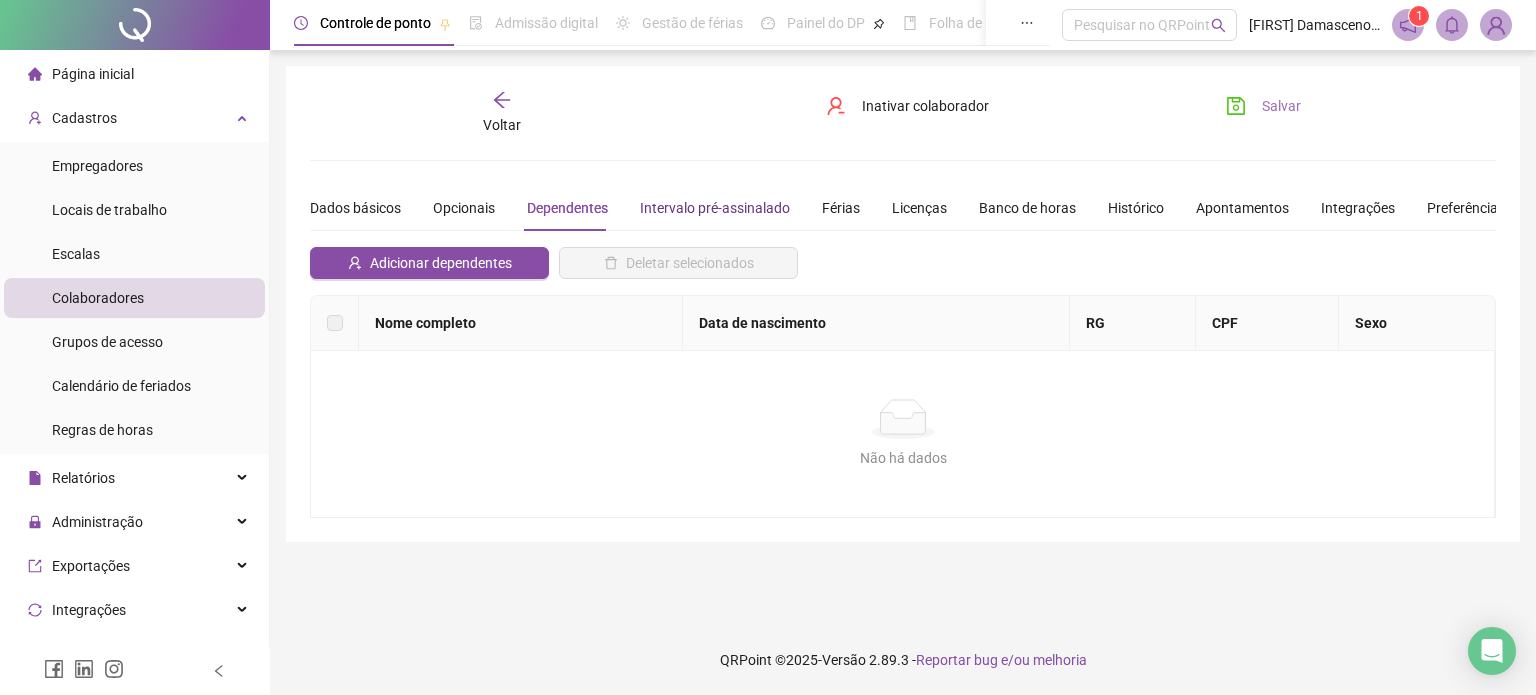 click on "Intervalo pré-assinalado" at bounding box center [715, 208] 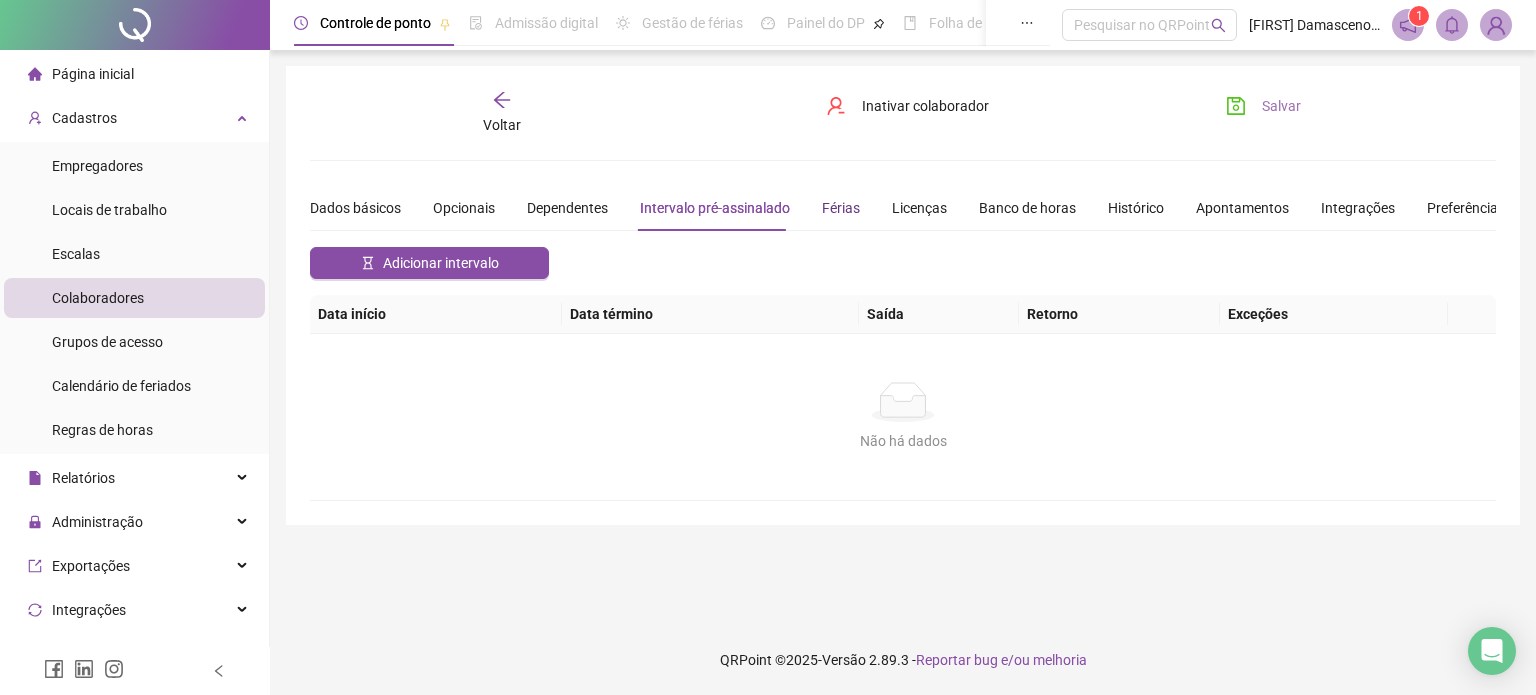 click on "Férias" at bounding box center (841, 208) 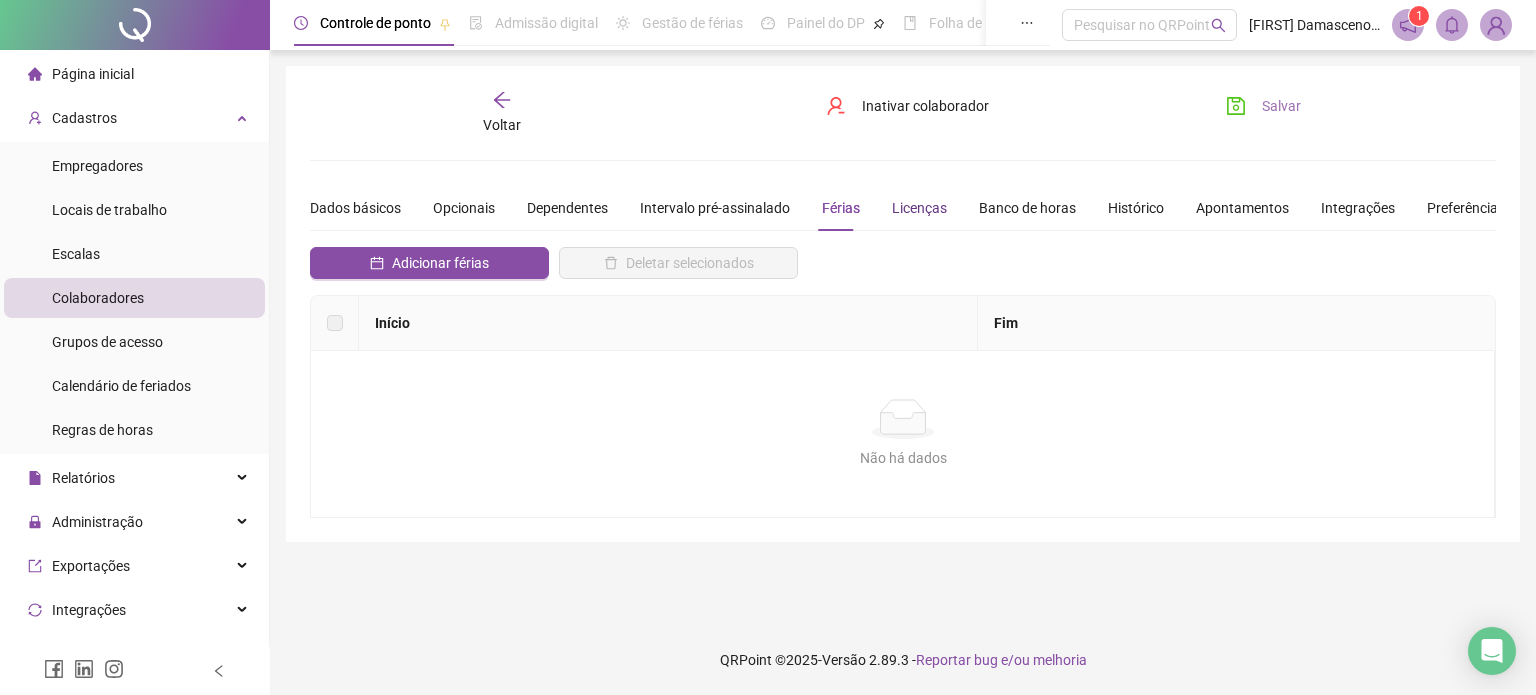 click on "Licenças" at bounding box center (919, 208) 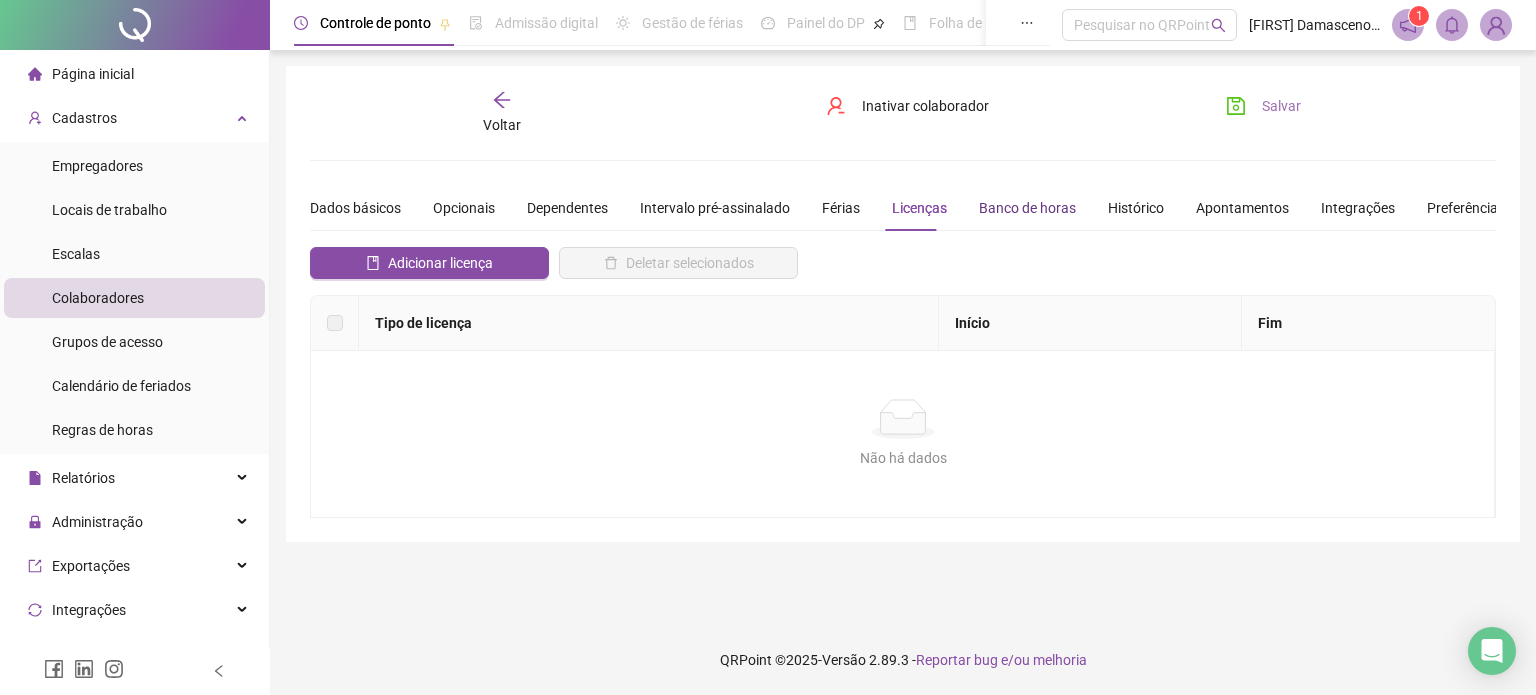 click on "Banco de horas" at bounding box center [1027, 208] 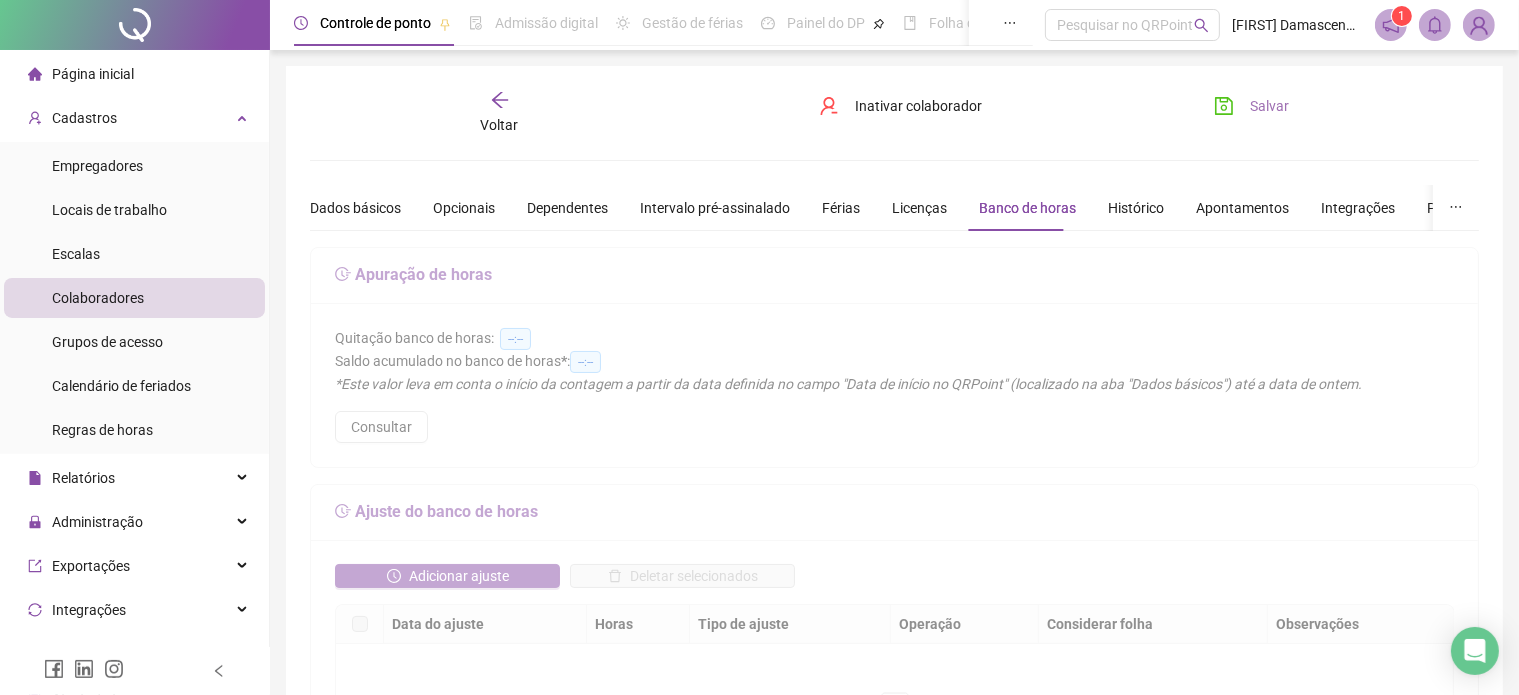 click 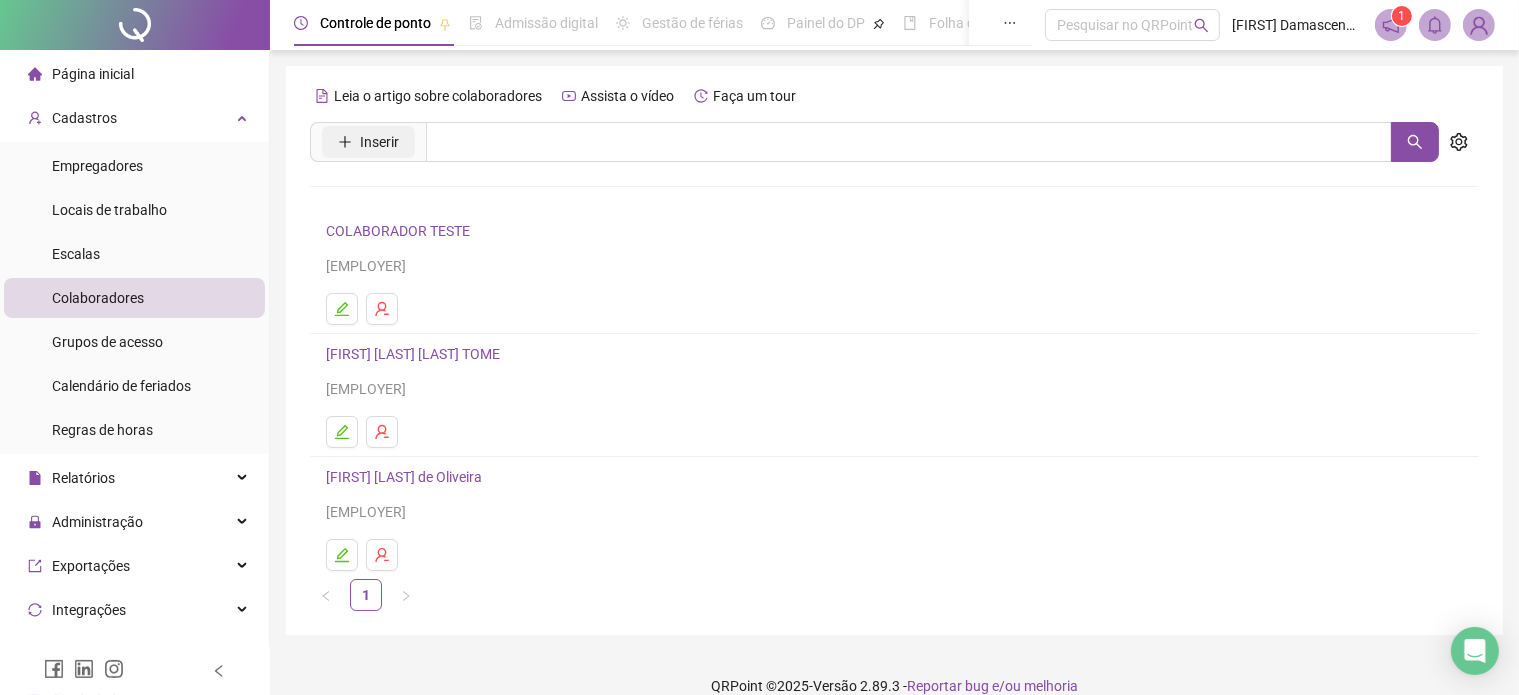 click on "Inserir" at bounding box center (379, 142) 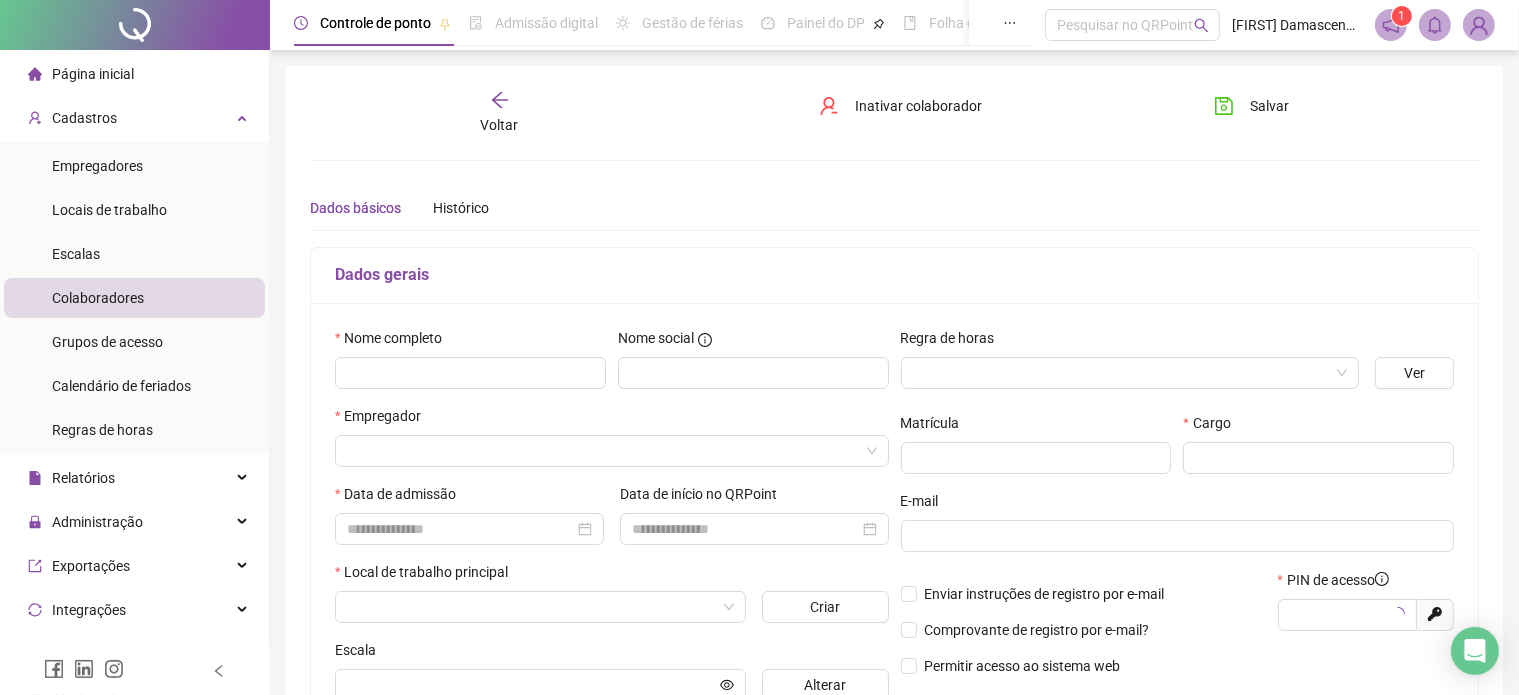 type on "*****" 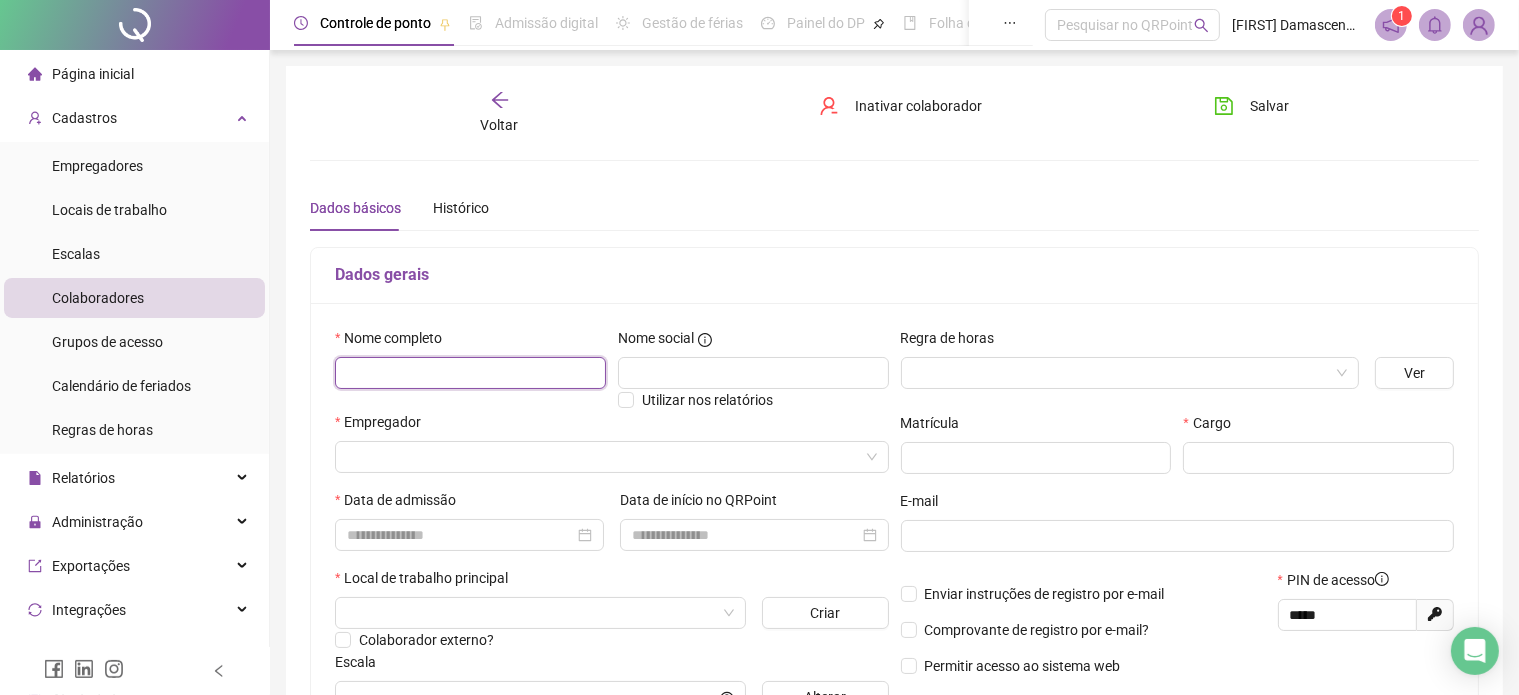 click at bounding box center [470, 373] 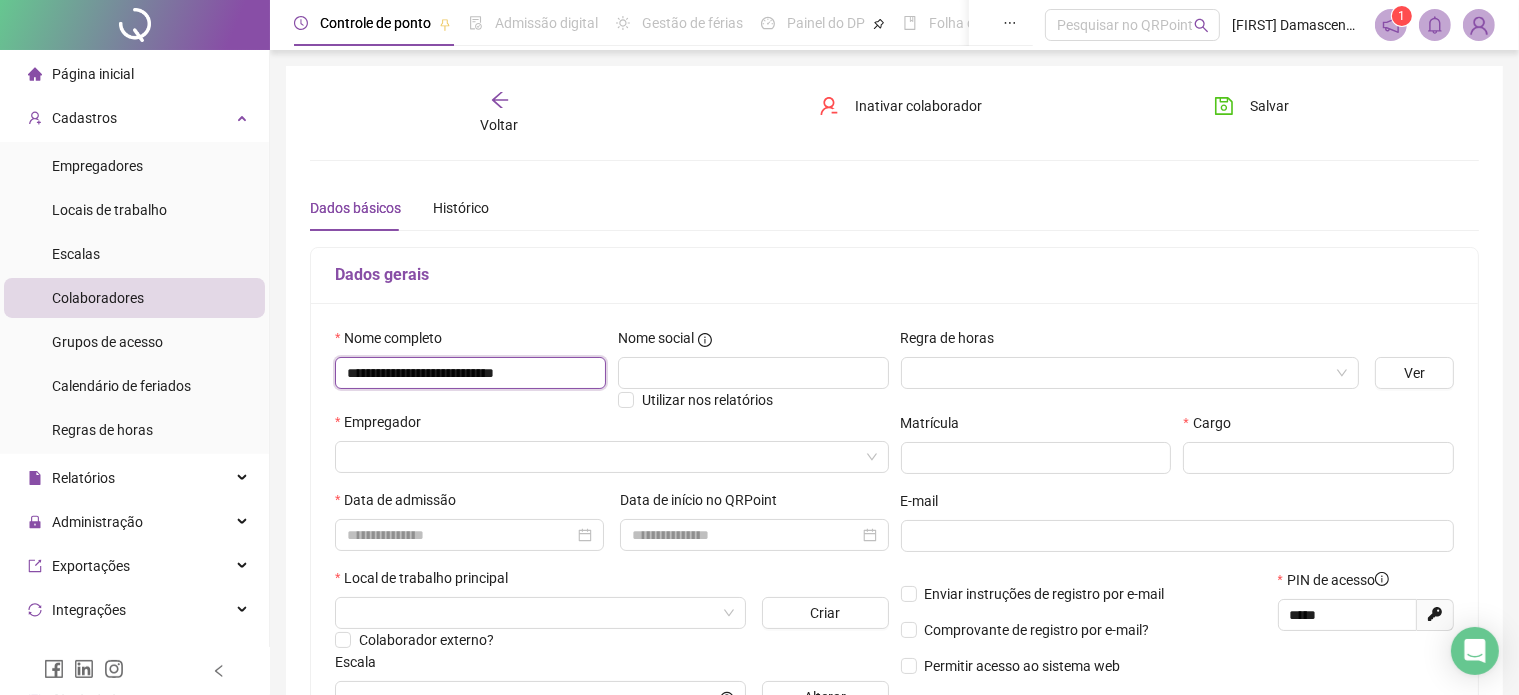 type on "**********" 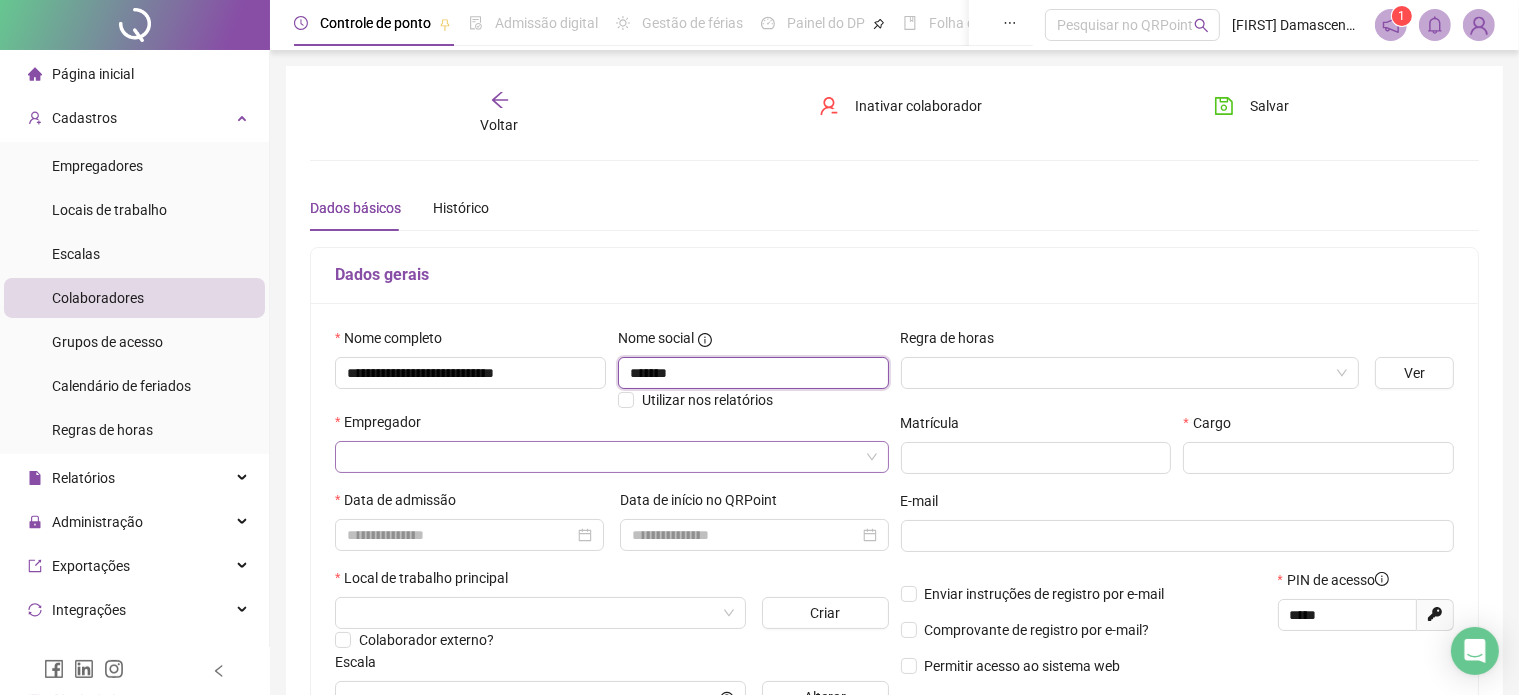 type on "*******" 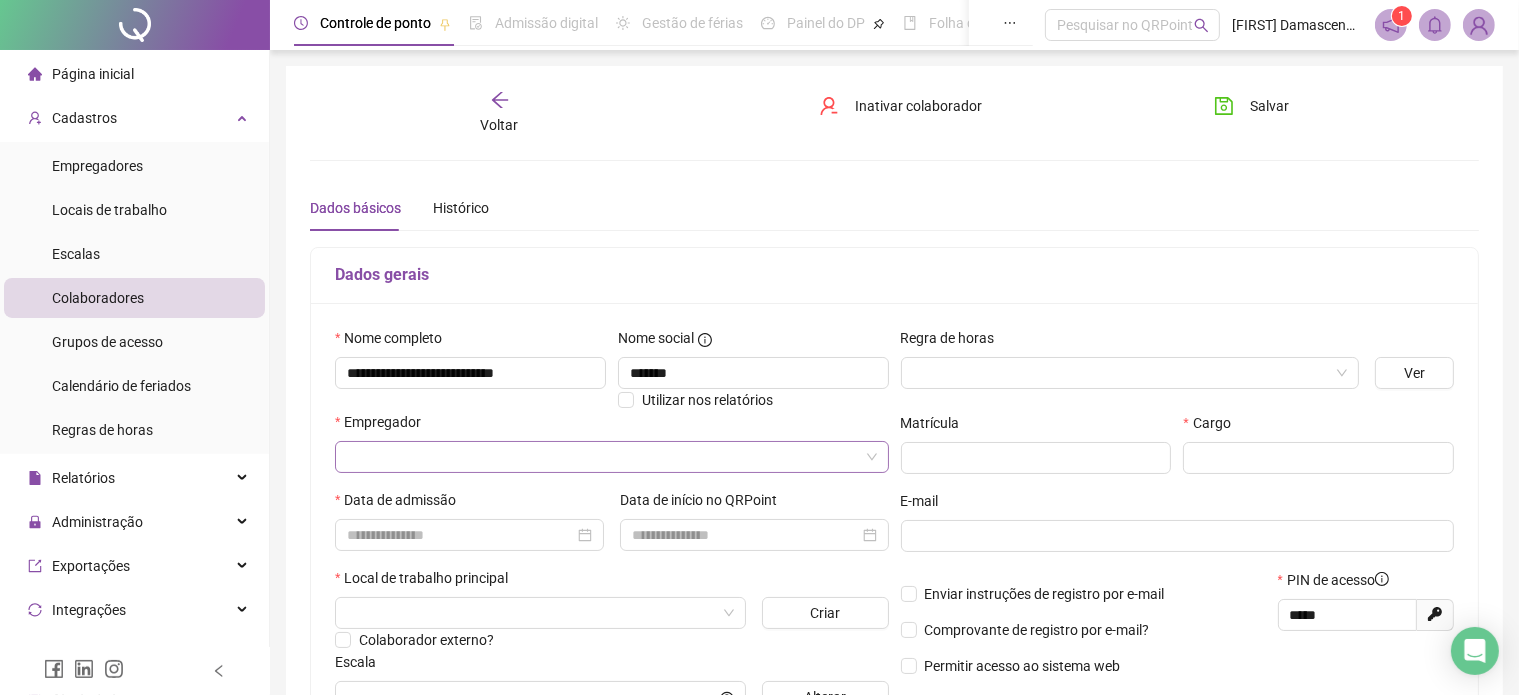 click at bounding box center (603, 457) 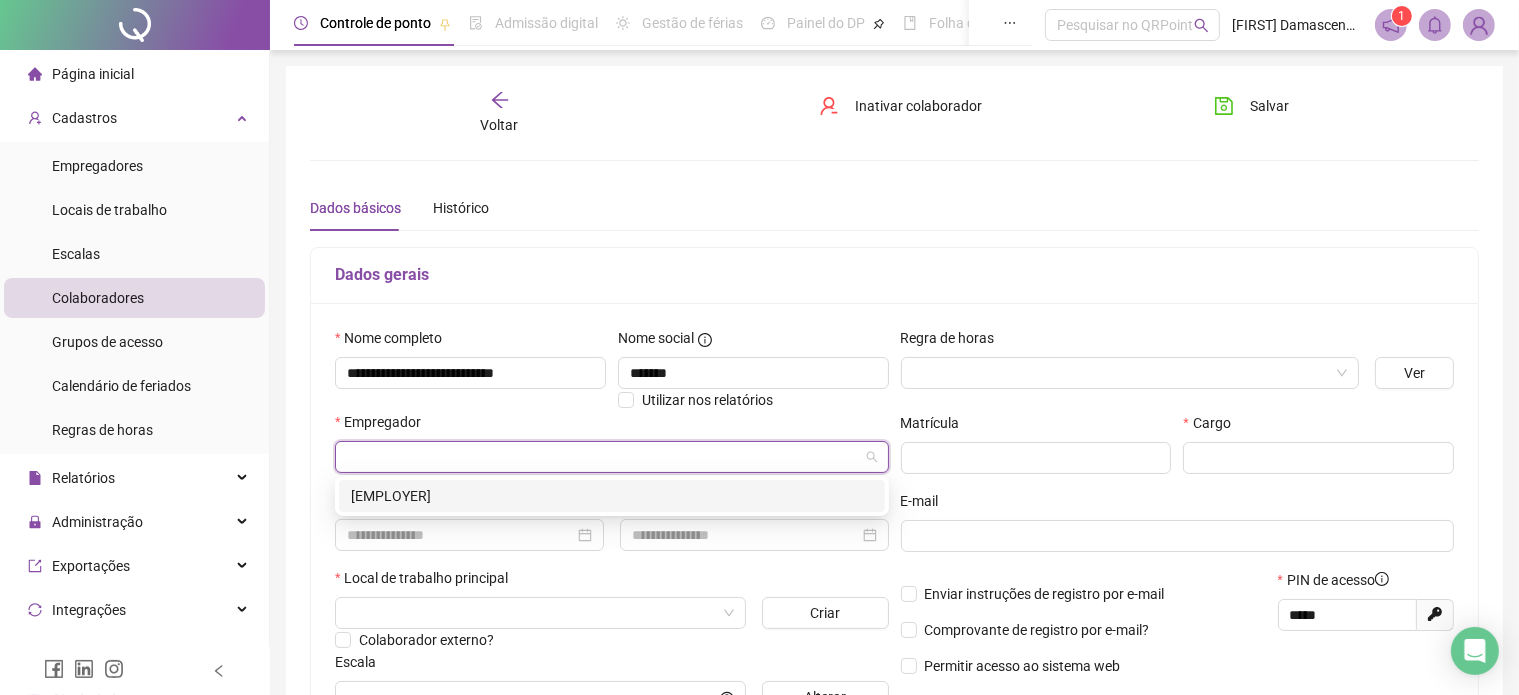 click on "[EMPLOYER]" at bounding box center [612, 496] 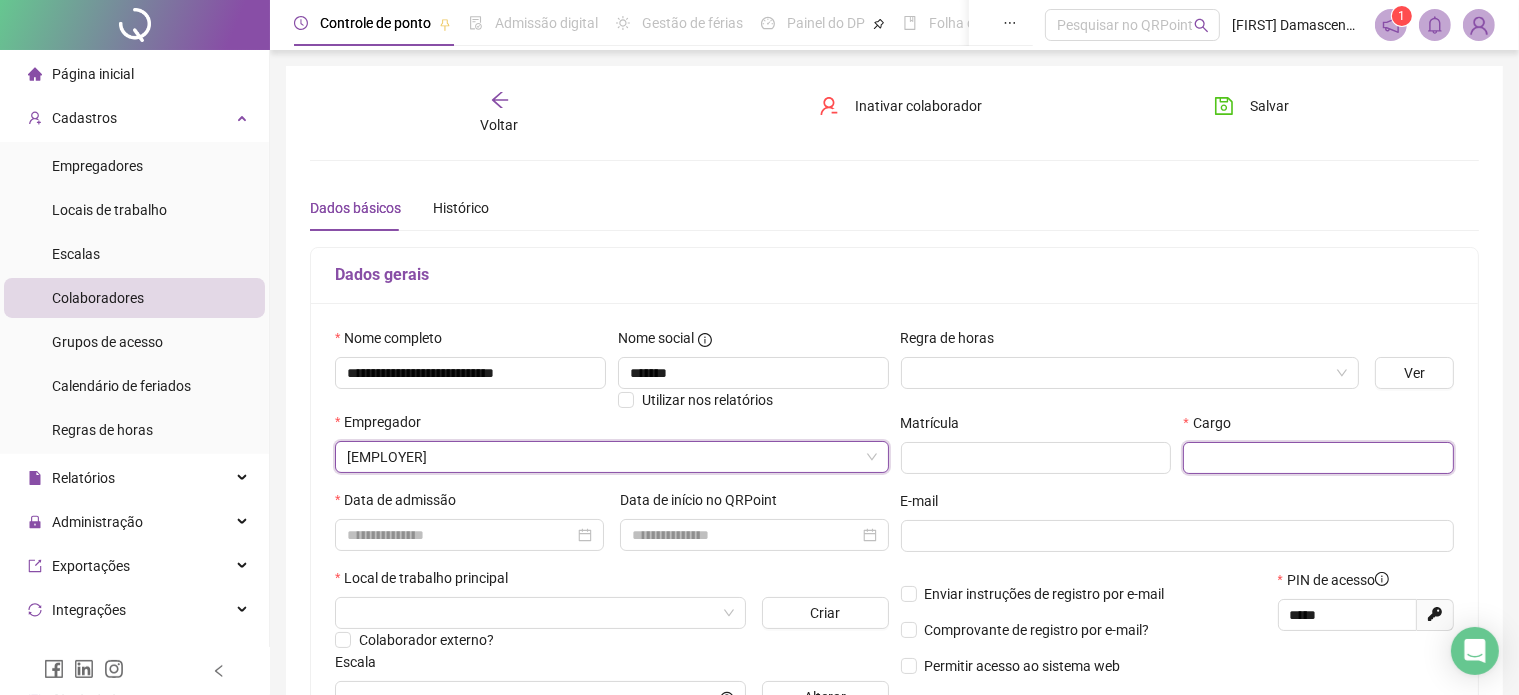 click at bounding box center [1318, 458] 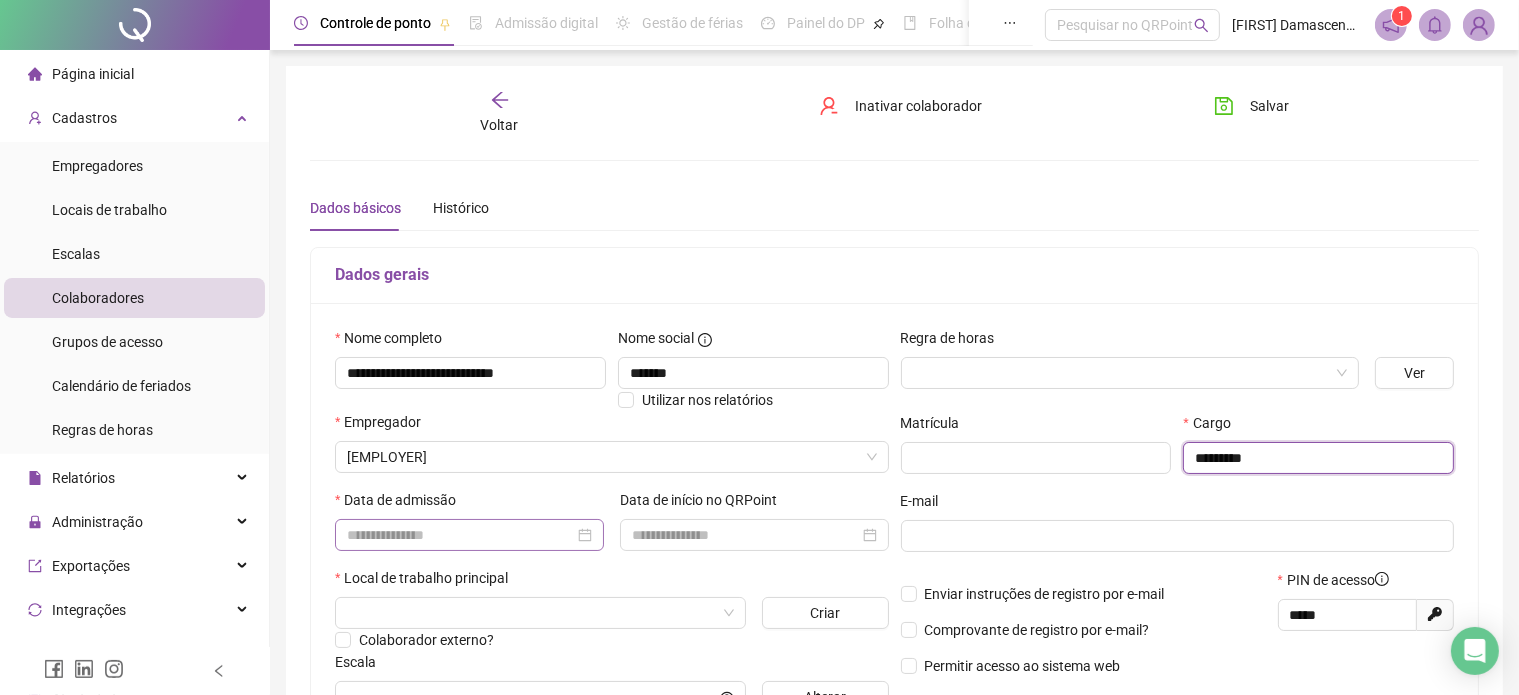 type on "*********" 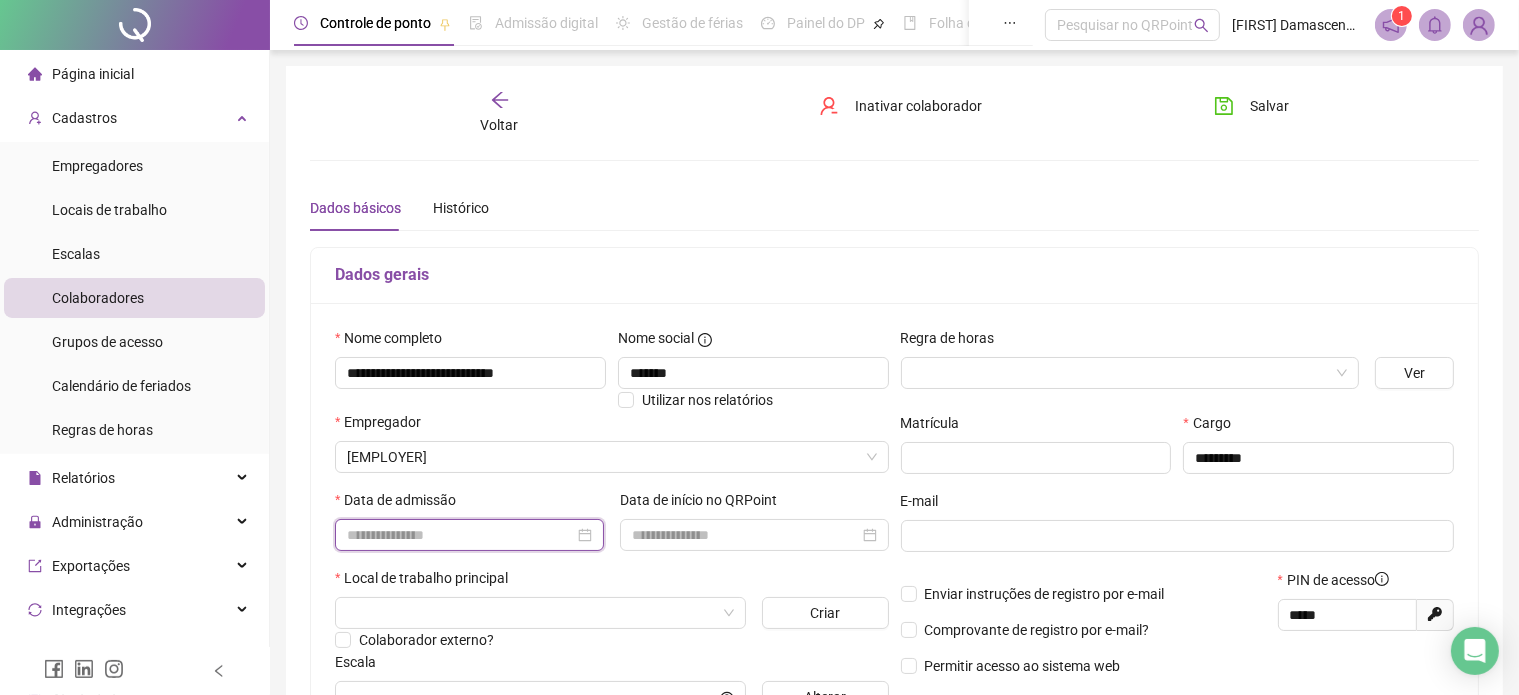 click at bounding box center [460, 535] 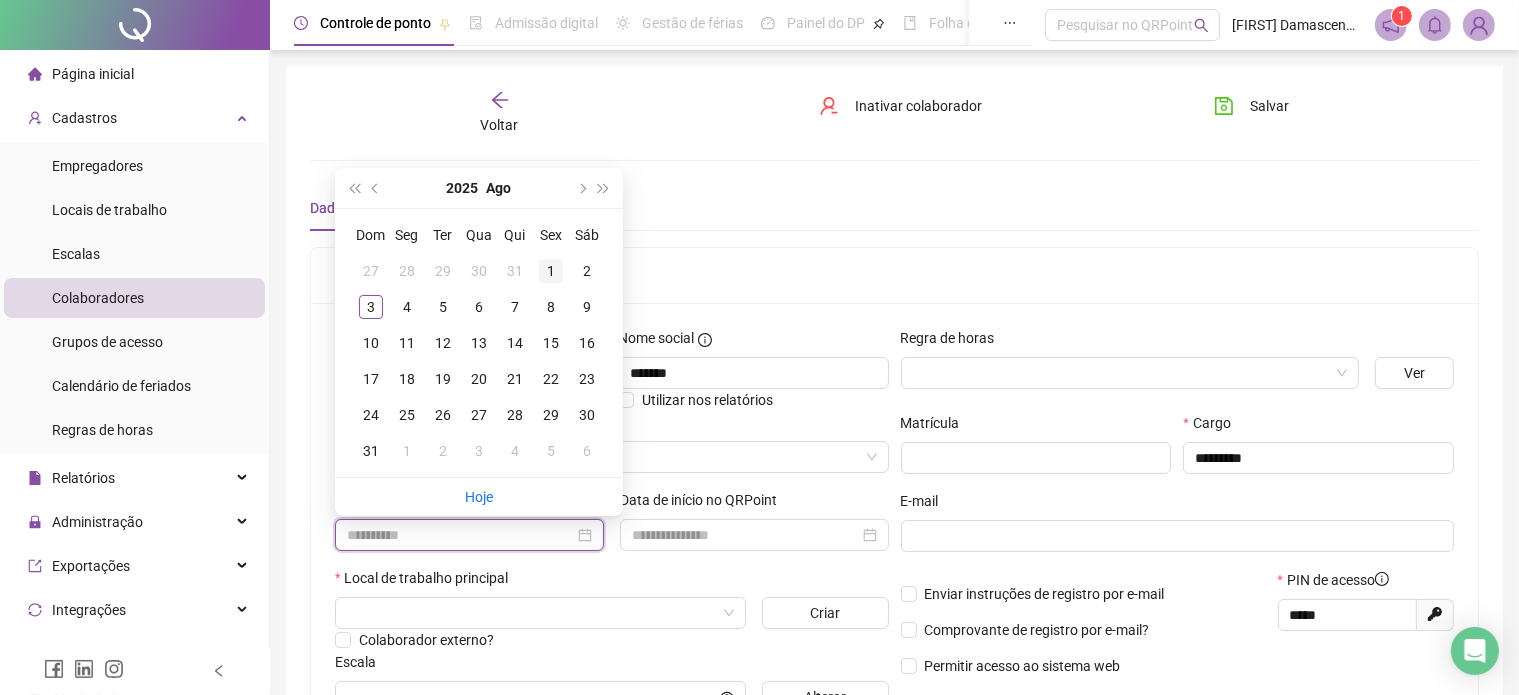 type on "**********" 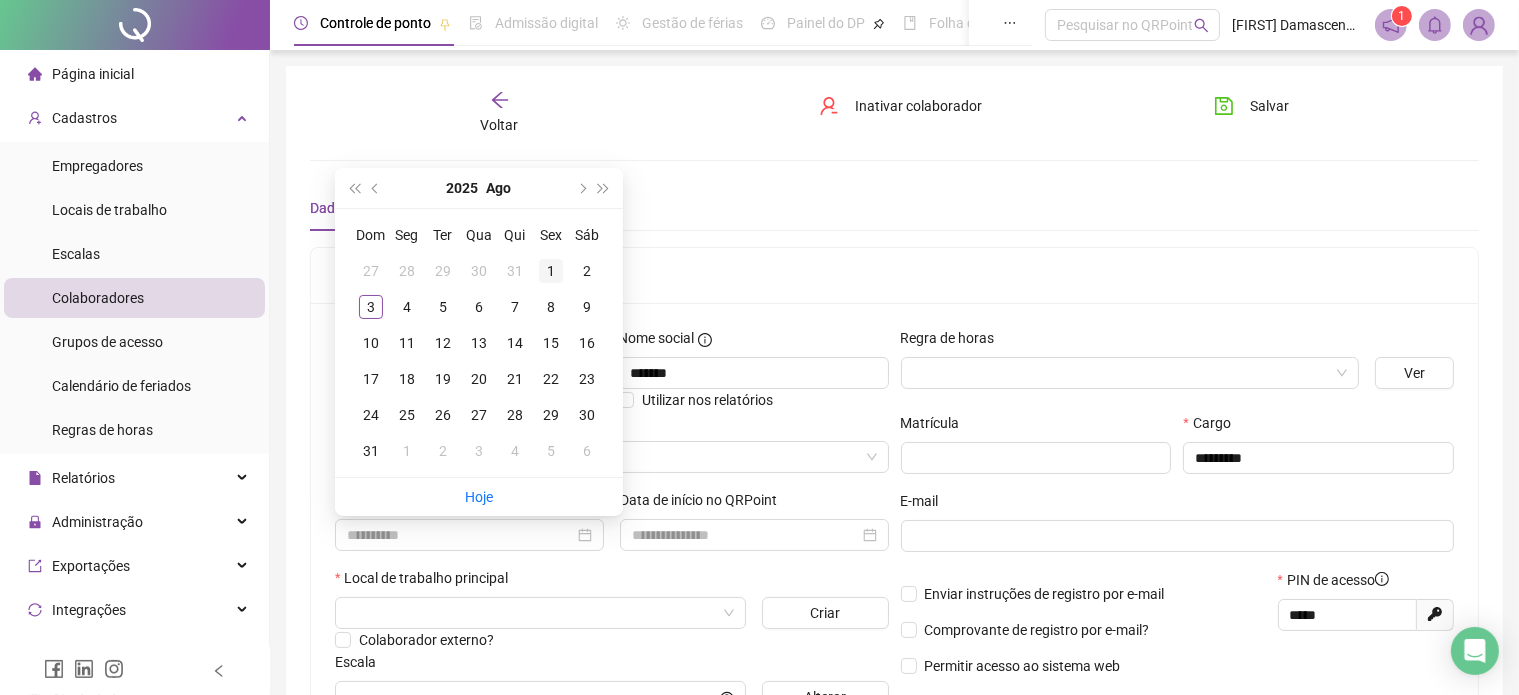 click on "1" at bounding box center [551, 271] 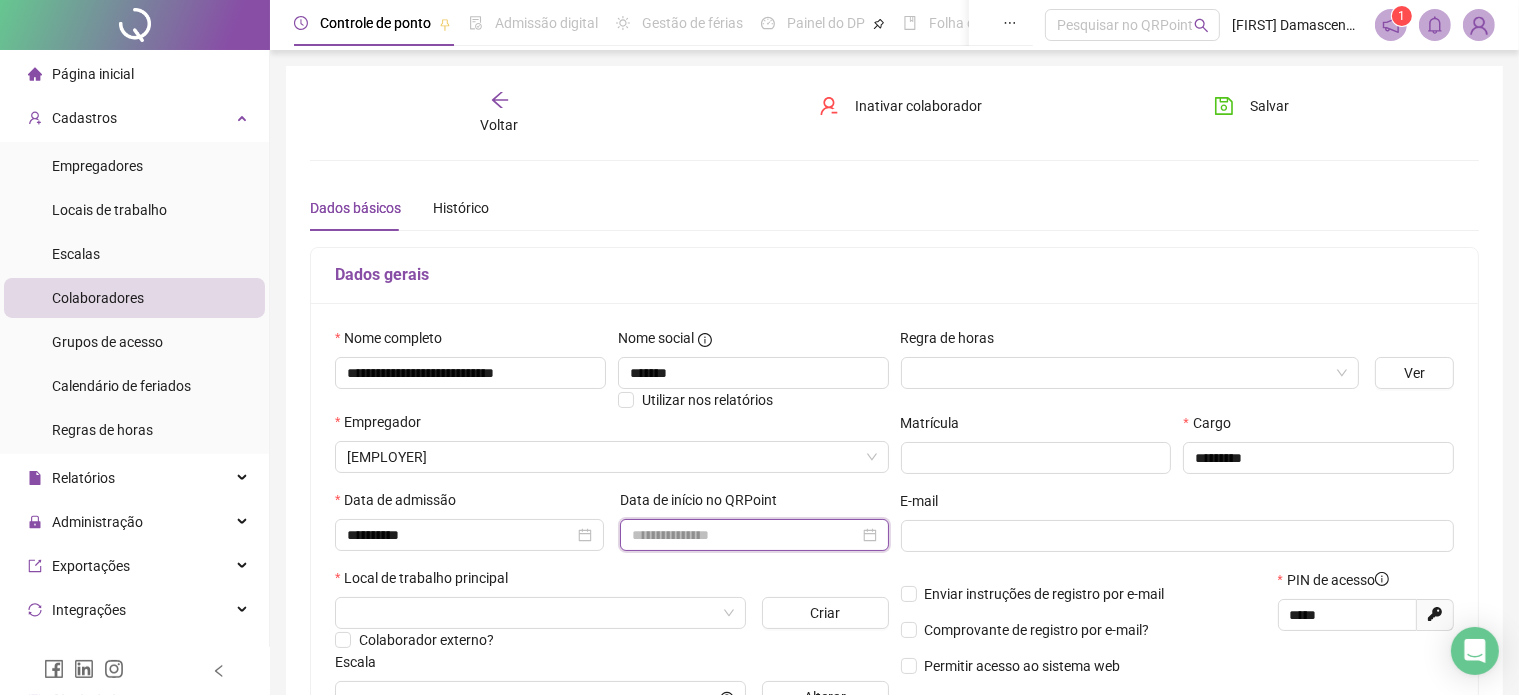 click at bounding box center [745, 535] 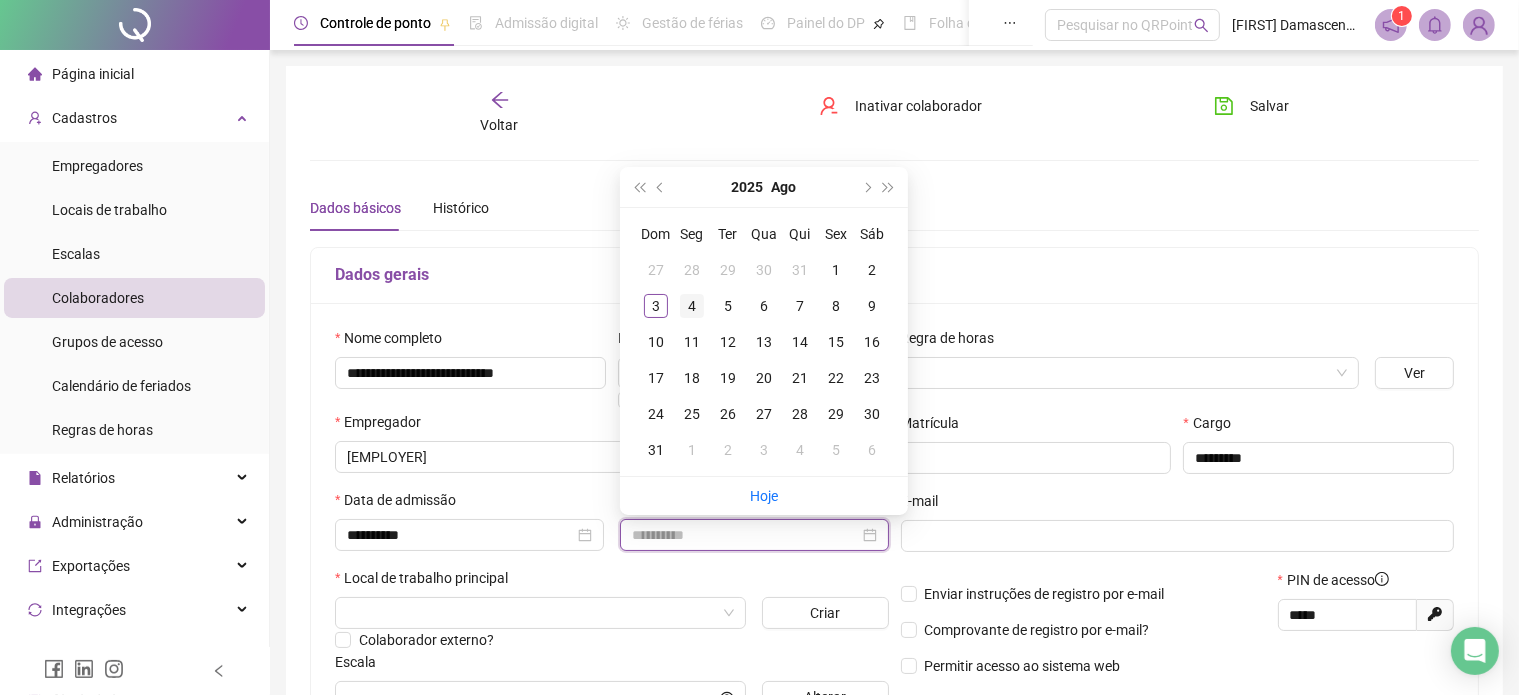 type on "**********" 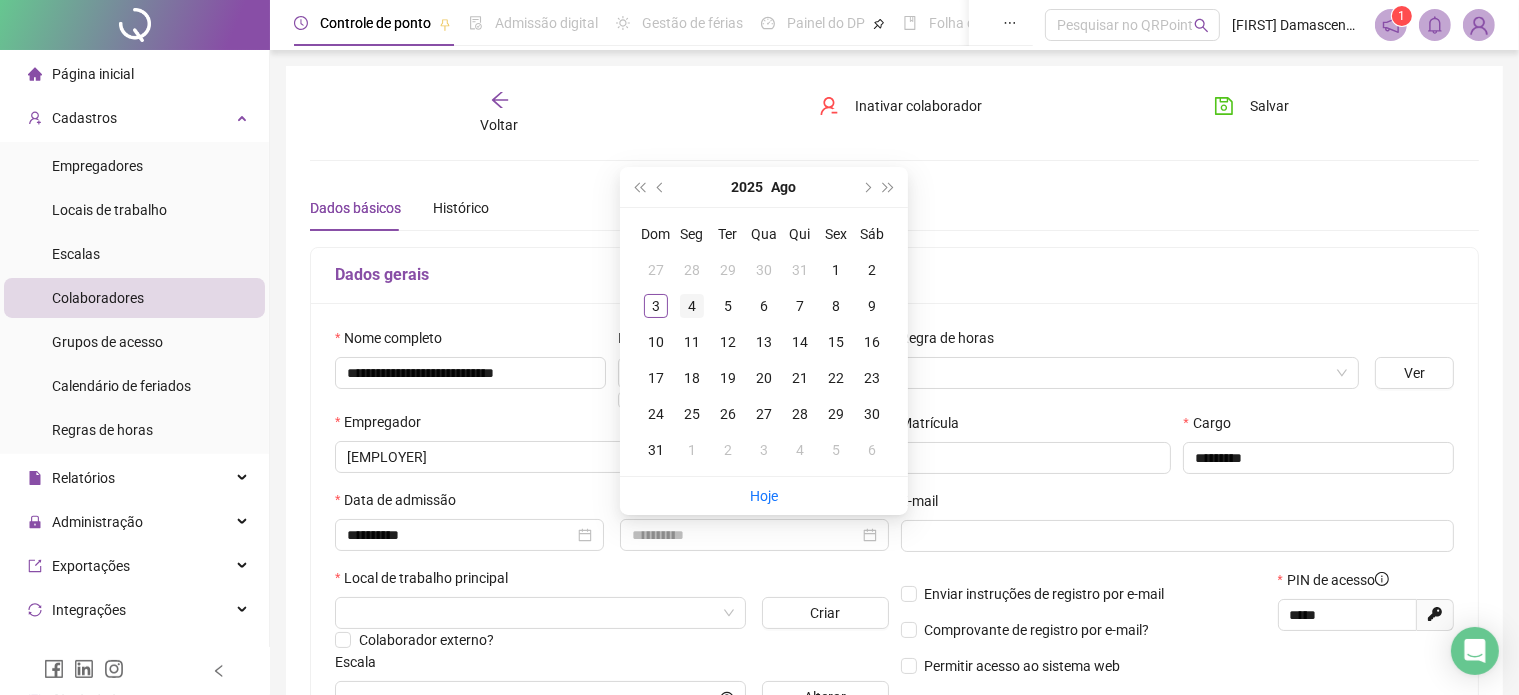 click on "4" at bounding box center (692, 306) 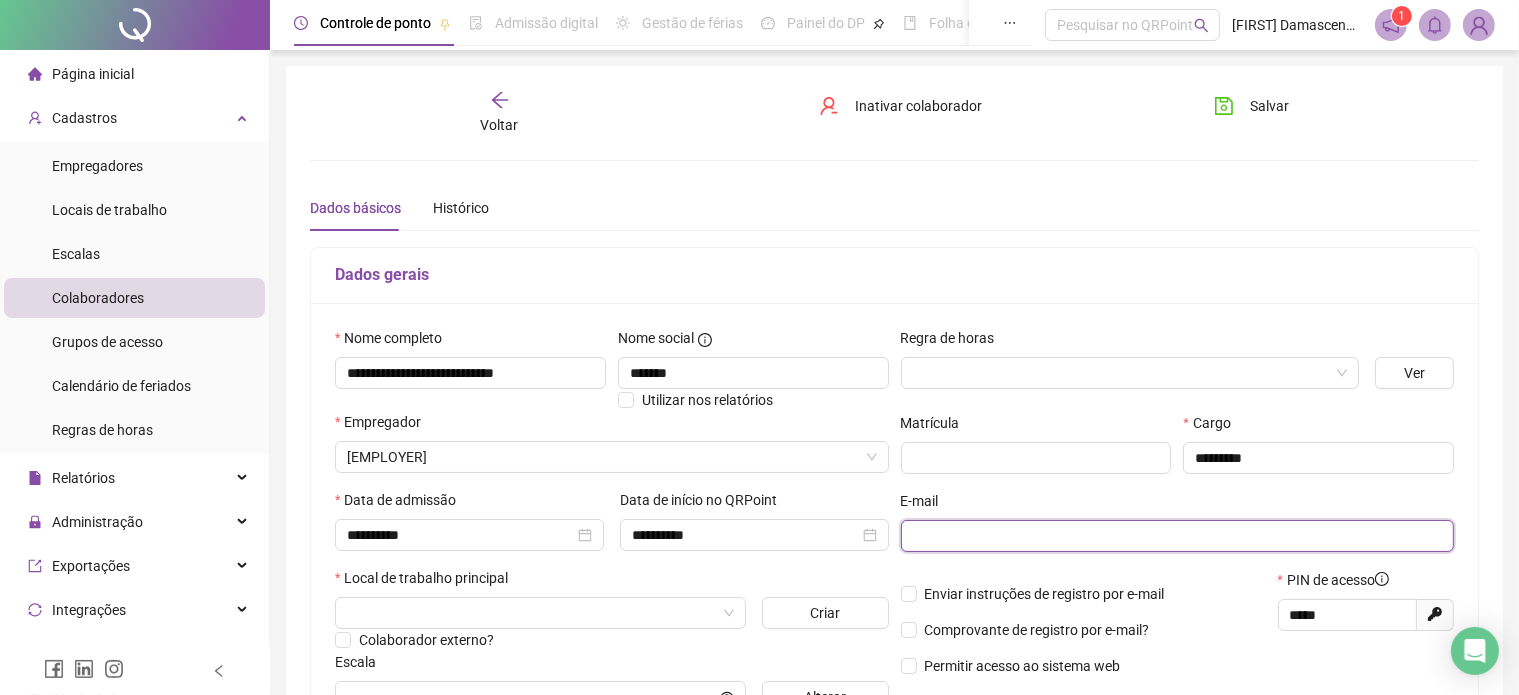 click at bounding box center (1176, 536) 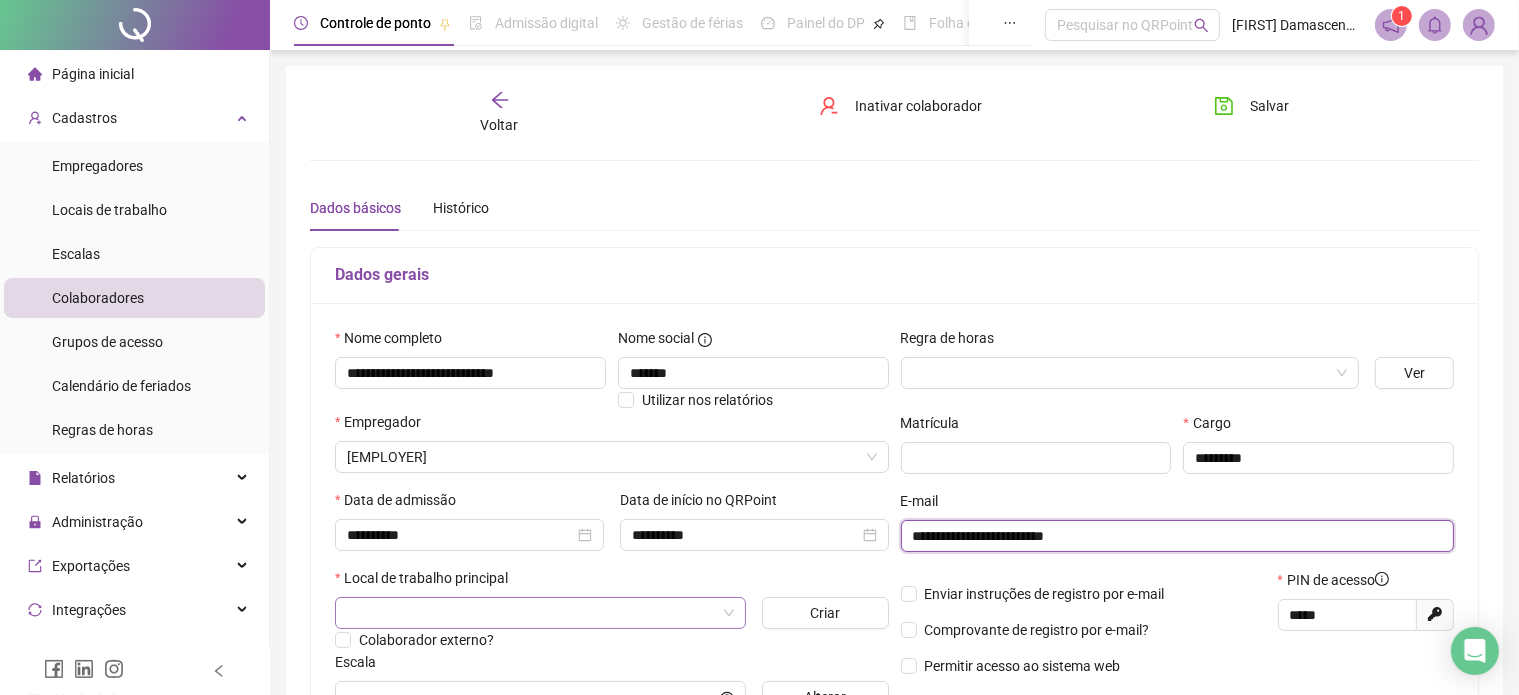 type on "**********" 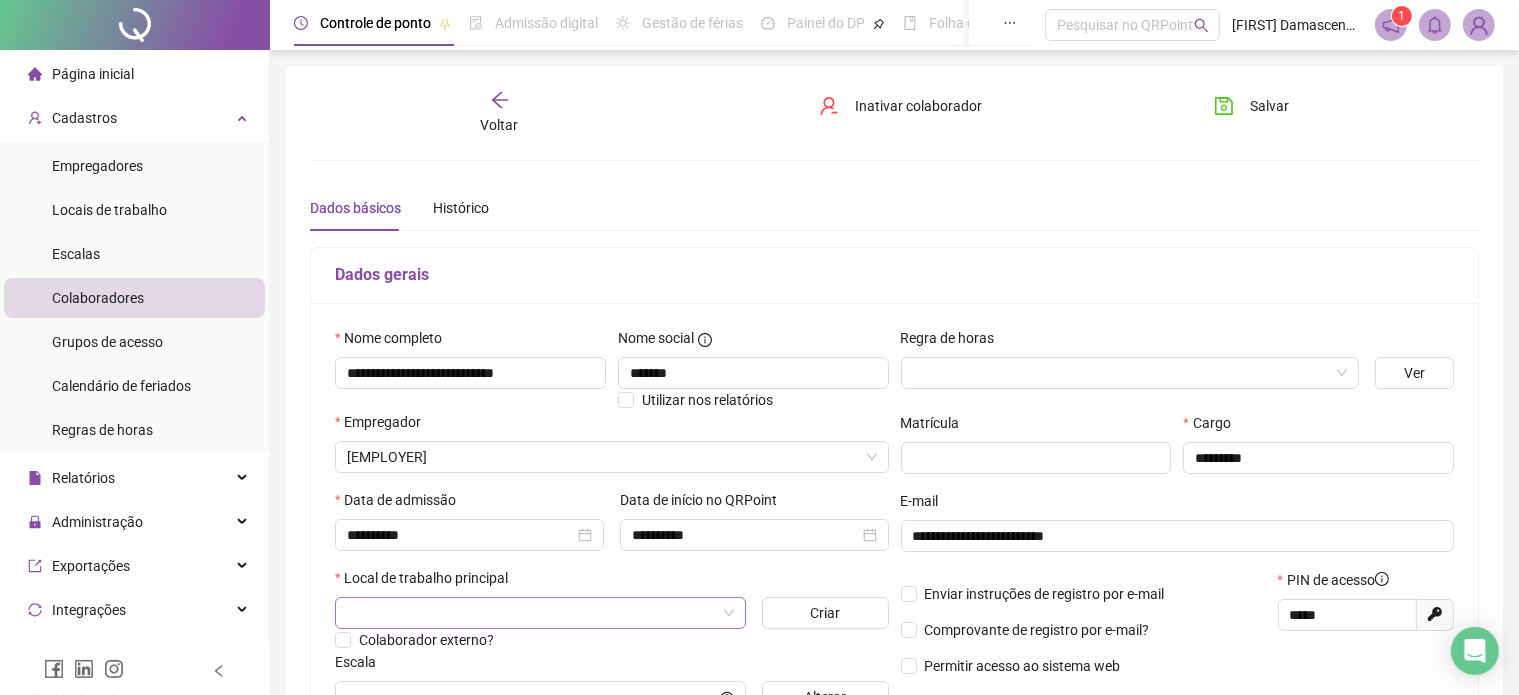 click at bounding box center (531, 613) 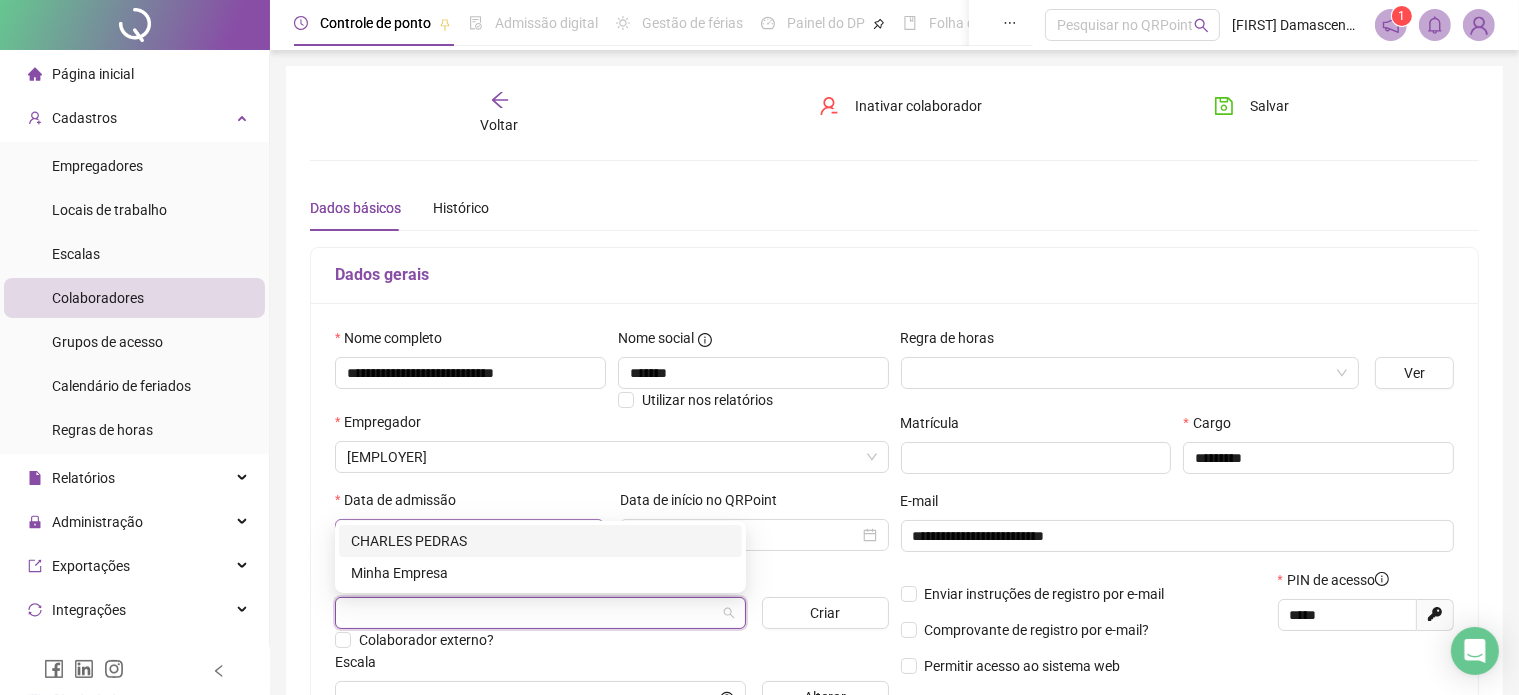 click on "CHARLES PEDRAS" at bounding box center (540, 541) 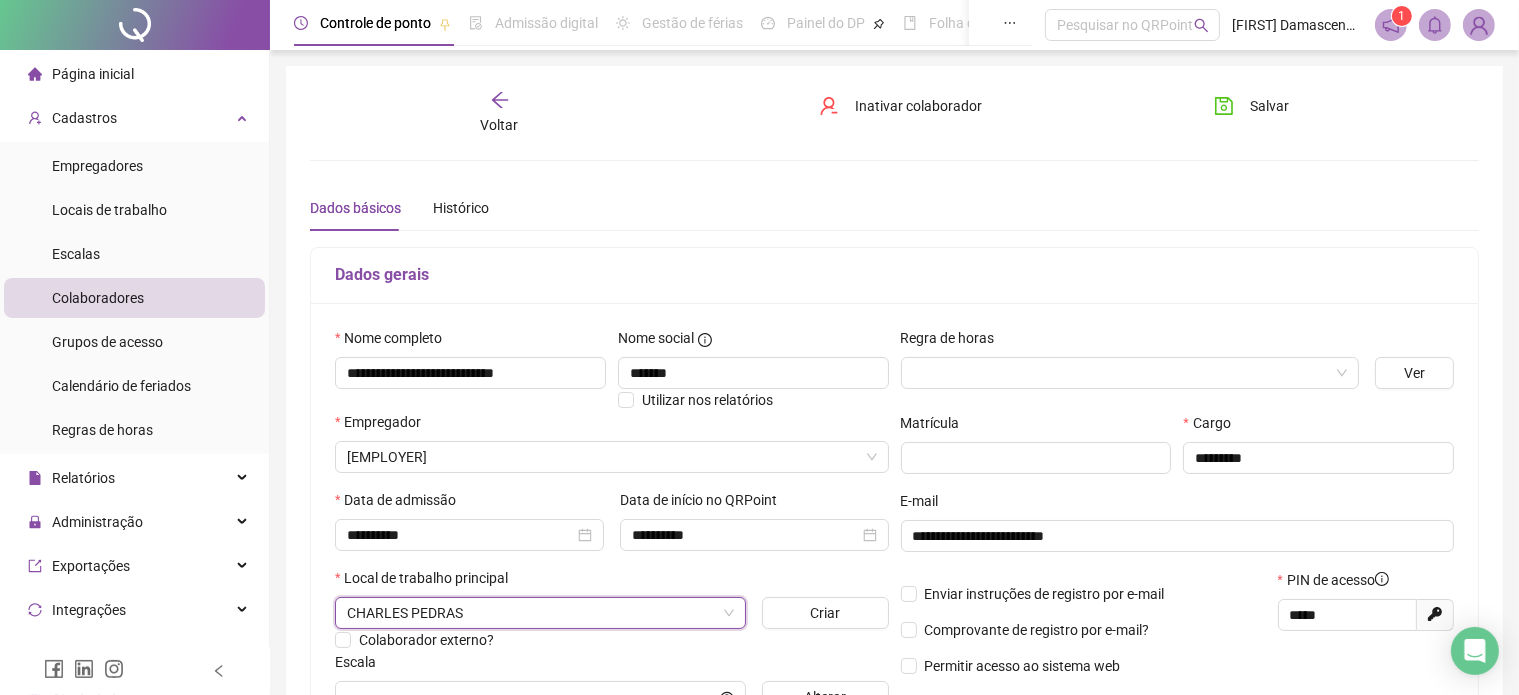 click on "Enviar instruções de registro por e-mail Comprovante de registro por e-mail? Permitir acesso ao sistema web" at bounding box center [1083, 630] 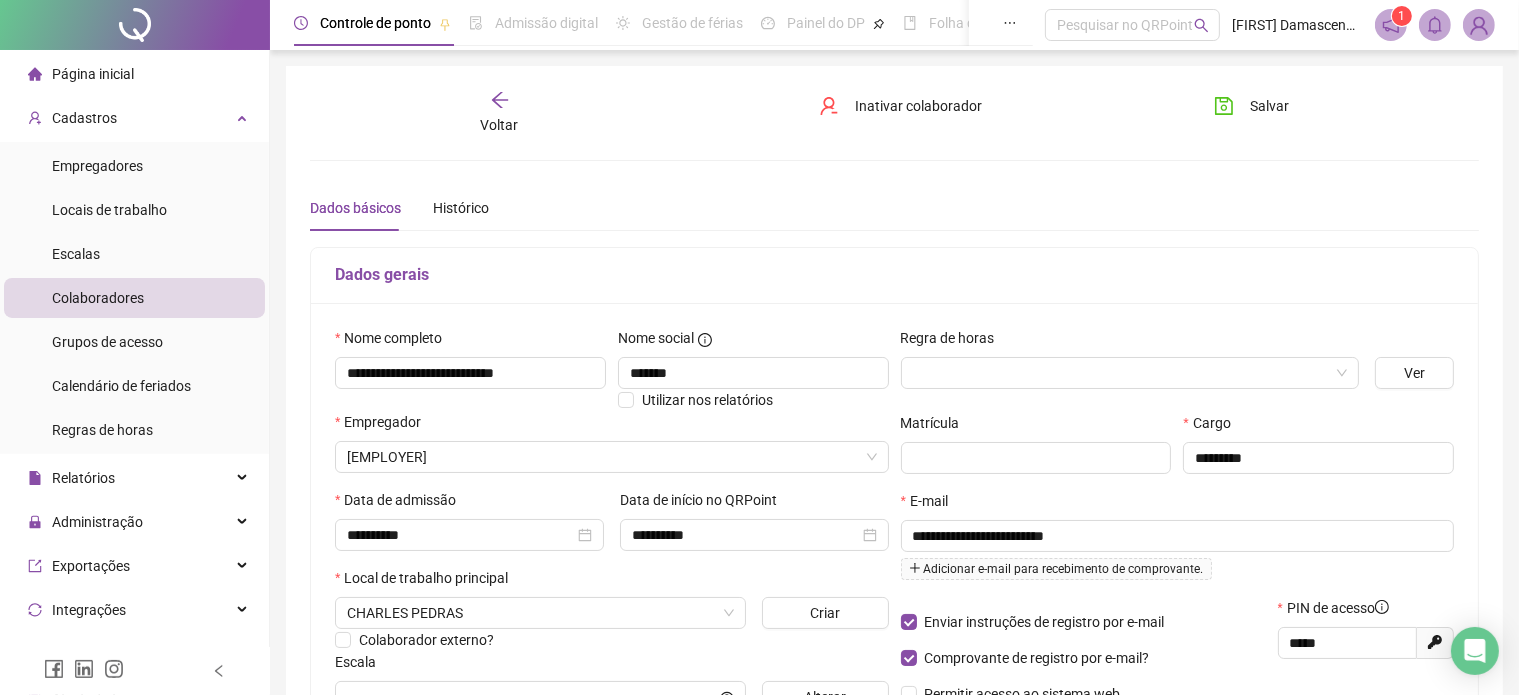 click on "**********" at bounding box center [612, 528] 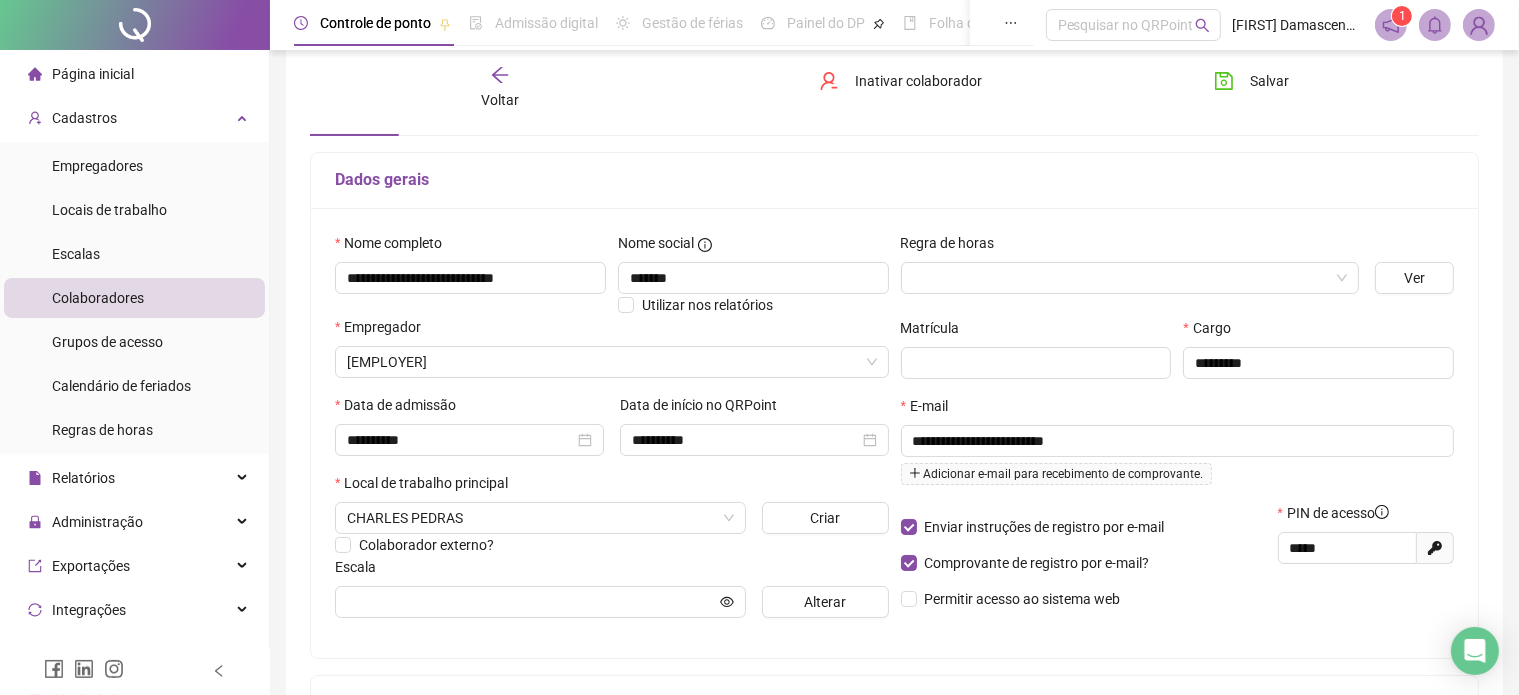 scroll, scrollTop: 200, scrollLeft: 0, axis: vertical 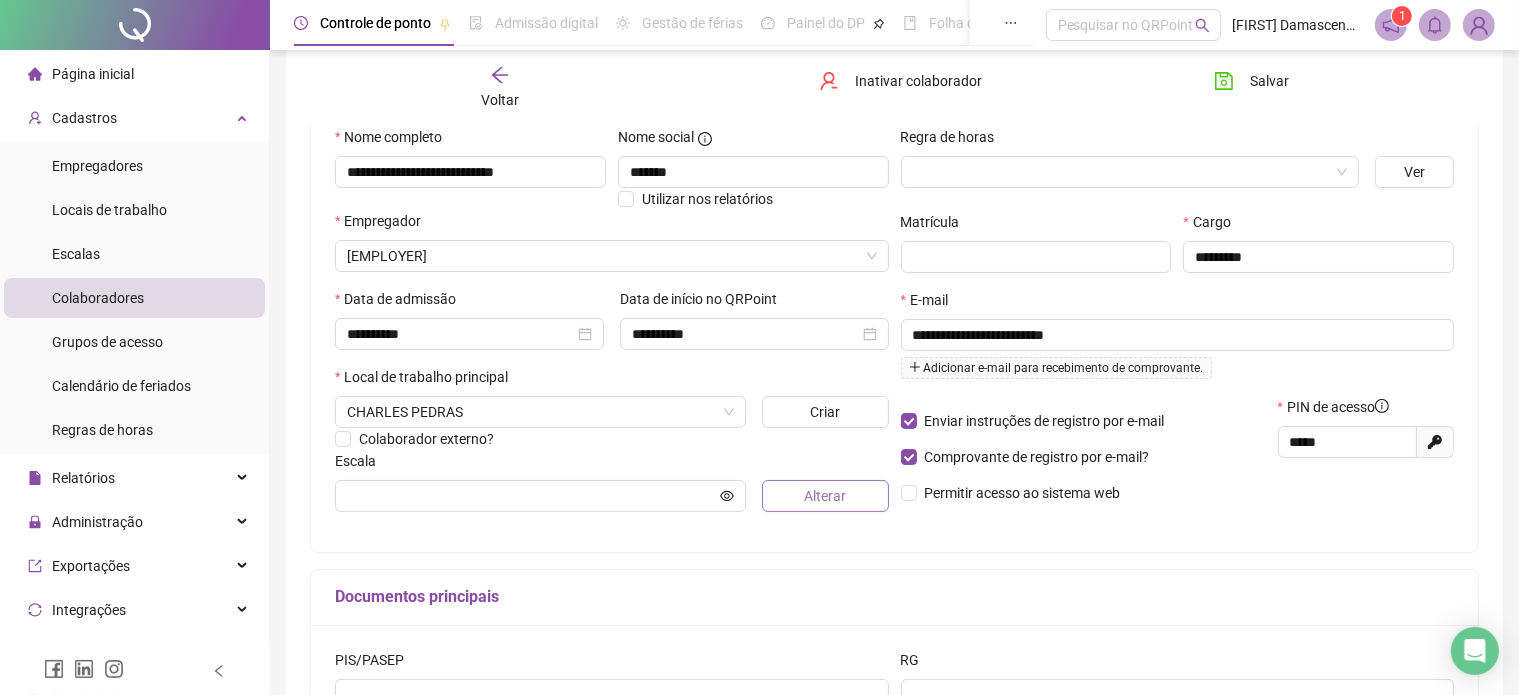 click on "Alterar" at bounding box center (825, 496) 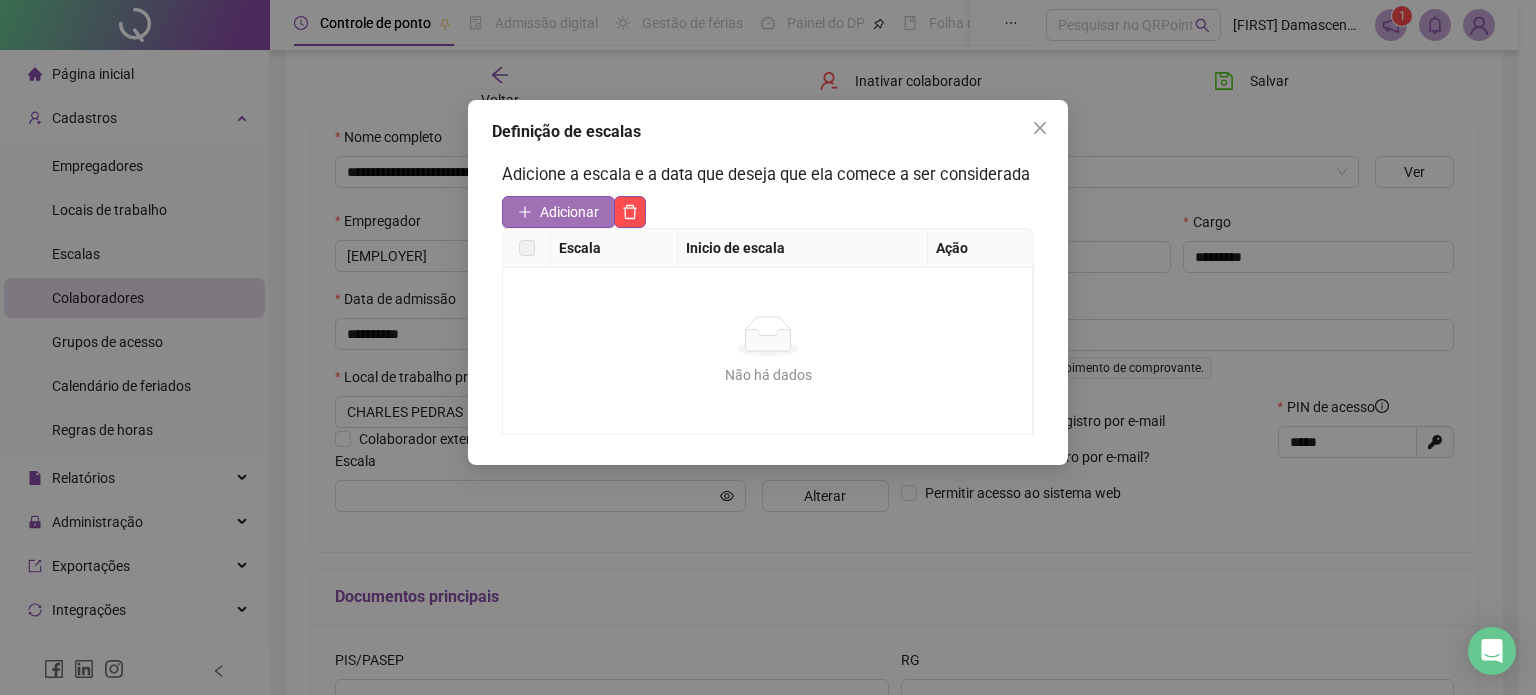 click on "Adicionar" at bounding box center [569, 212] 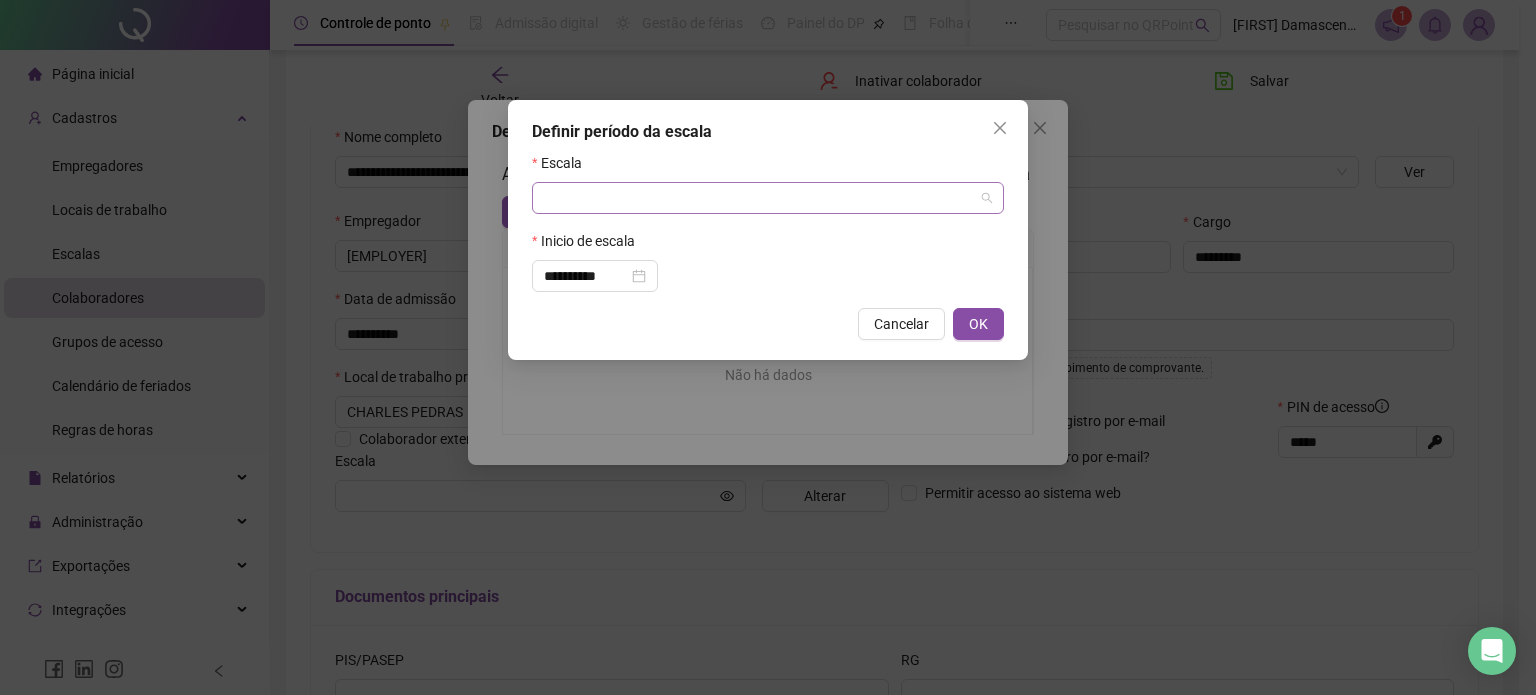 click at bounding box center [759, 198] 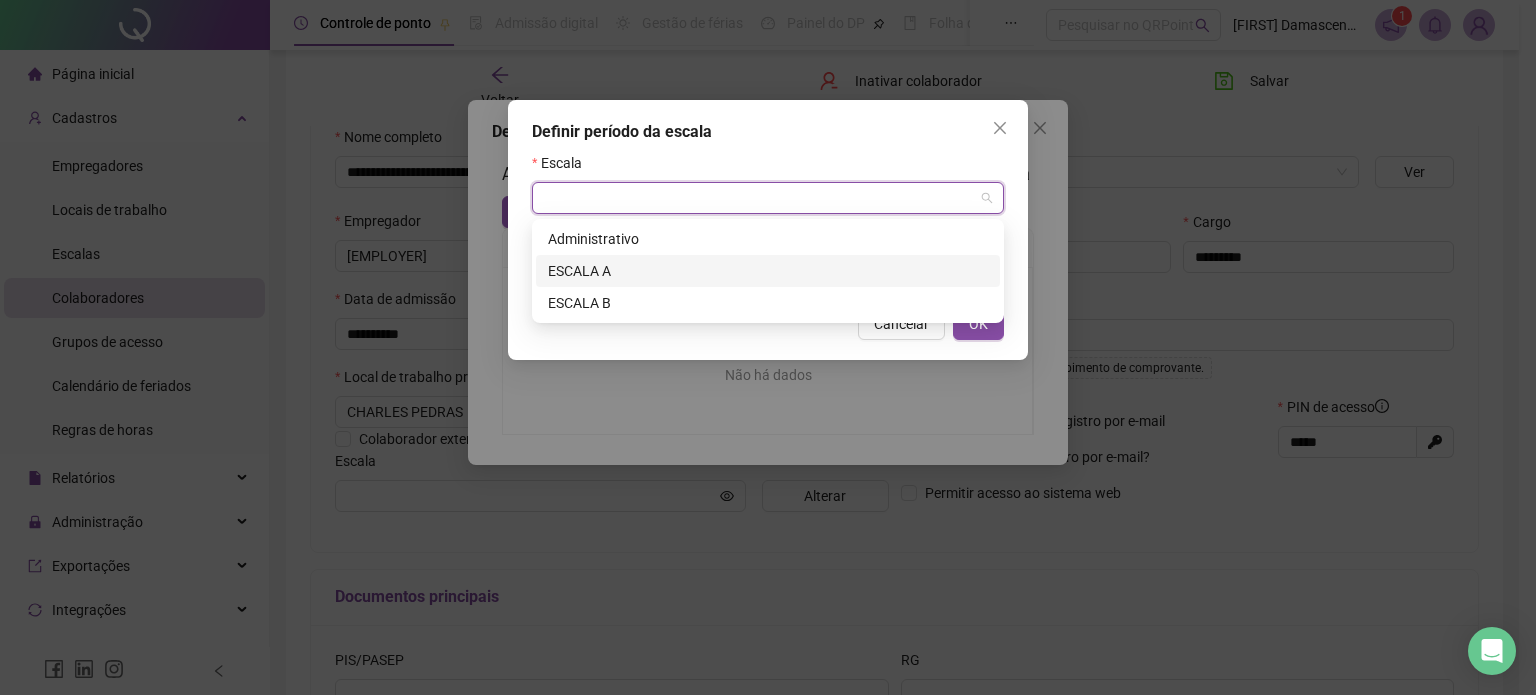 click on "ESCALA A" at bounding box center (768, 271) 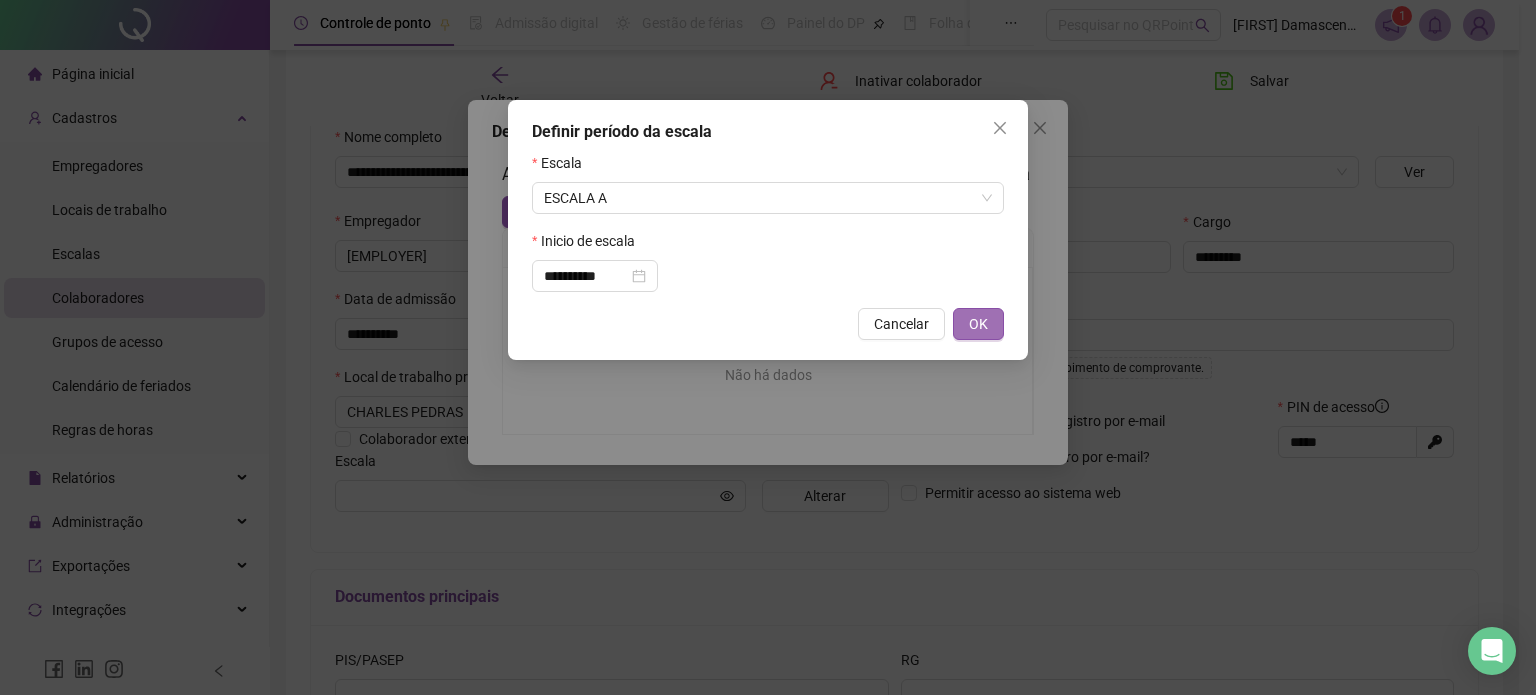 click on "OK" at bounding box center (978, 324) 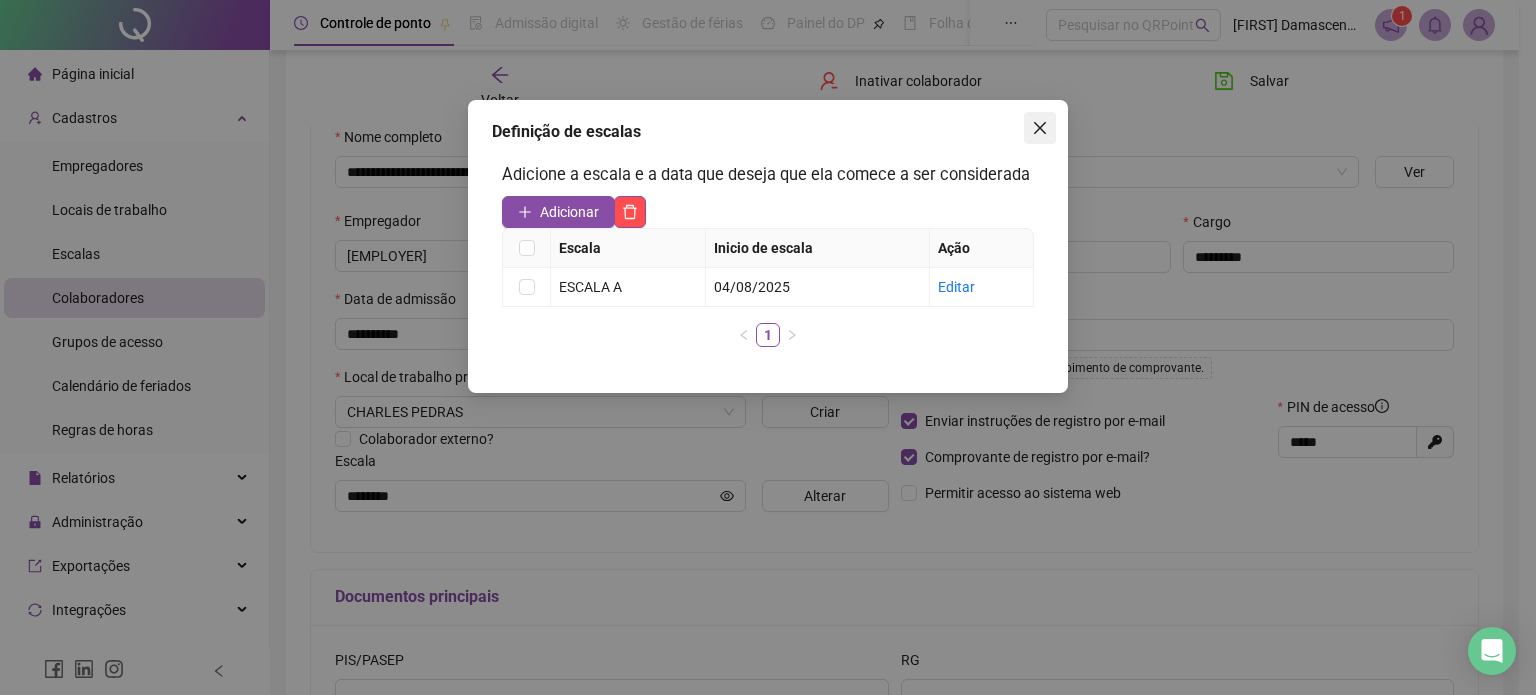 click 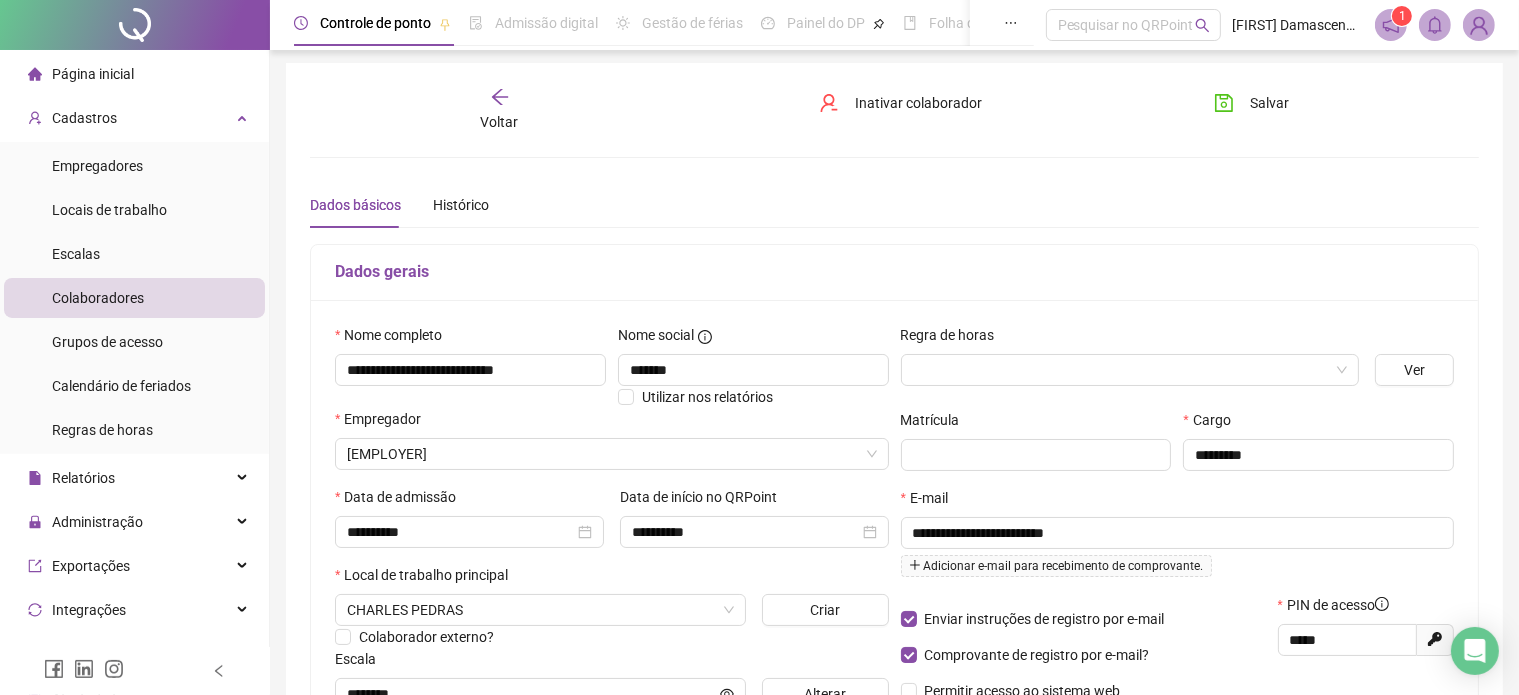 scroll, scrollTop: 0, scrollLeft: 0, axis: both 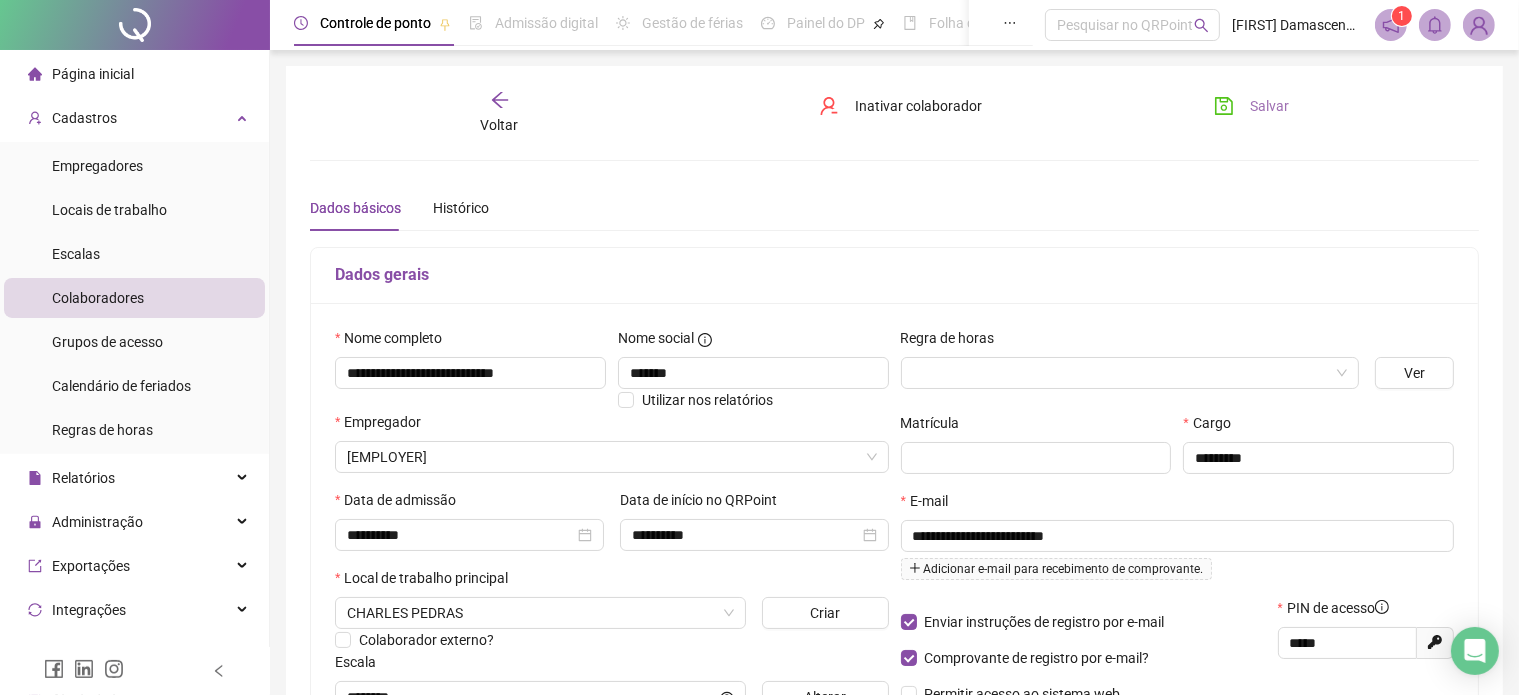 click on "Salvar" at bounding box center (1251, 106) 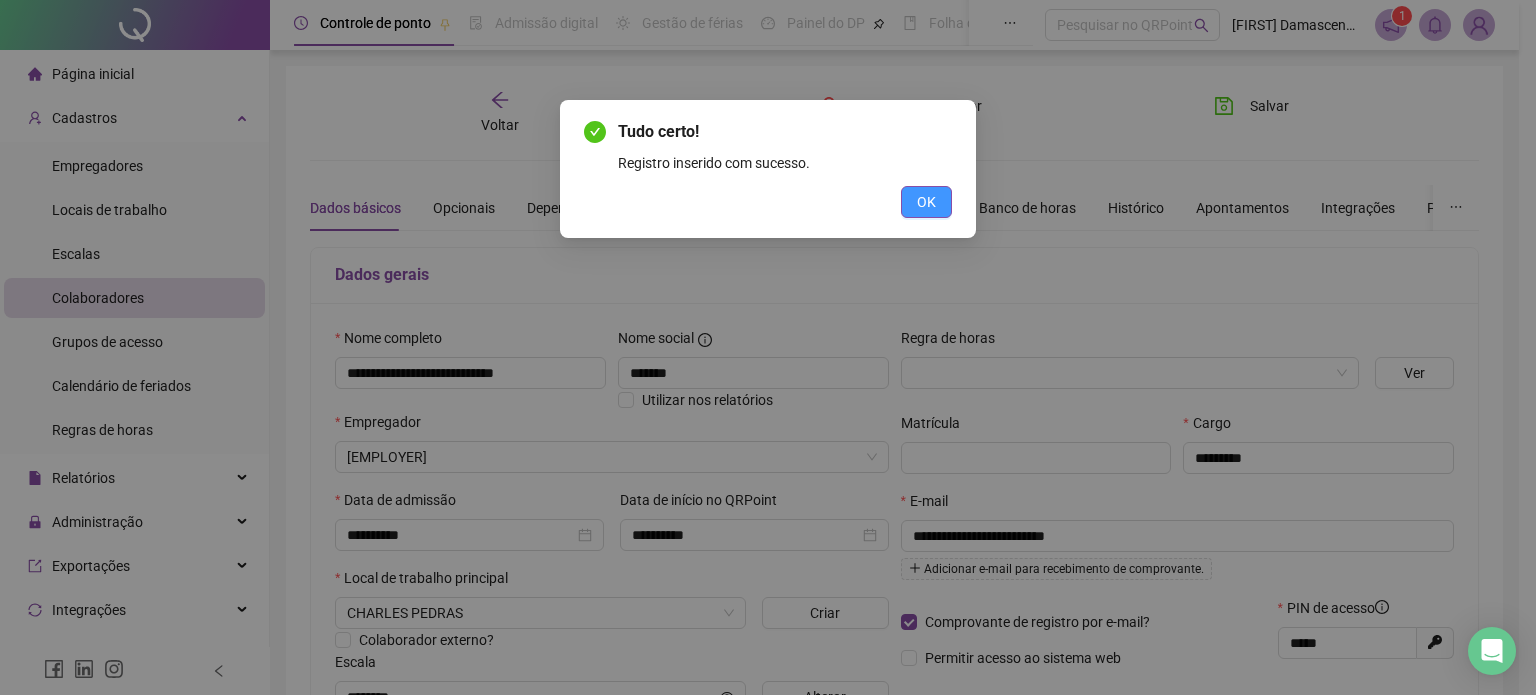 click on "OK" at bounding box center (926, 202) 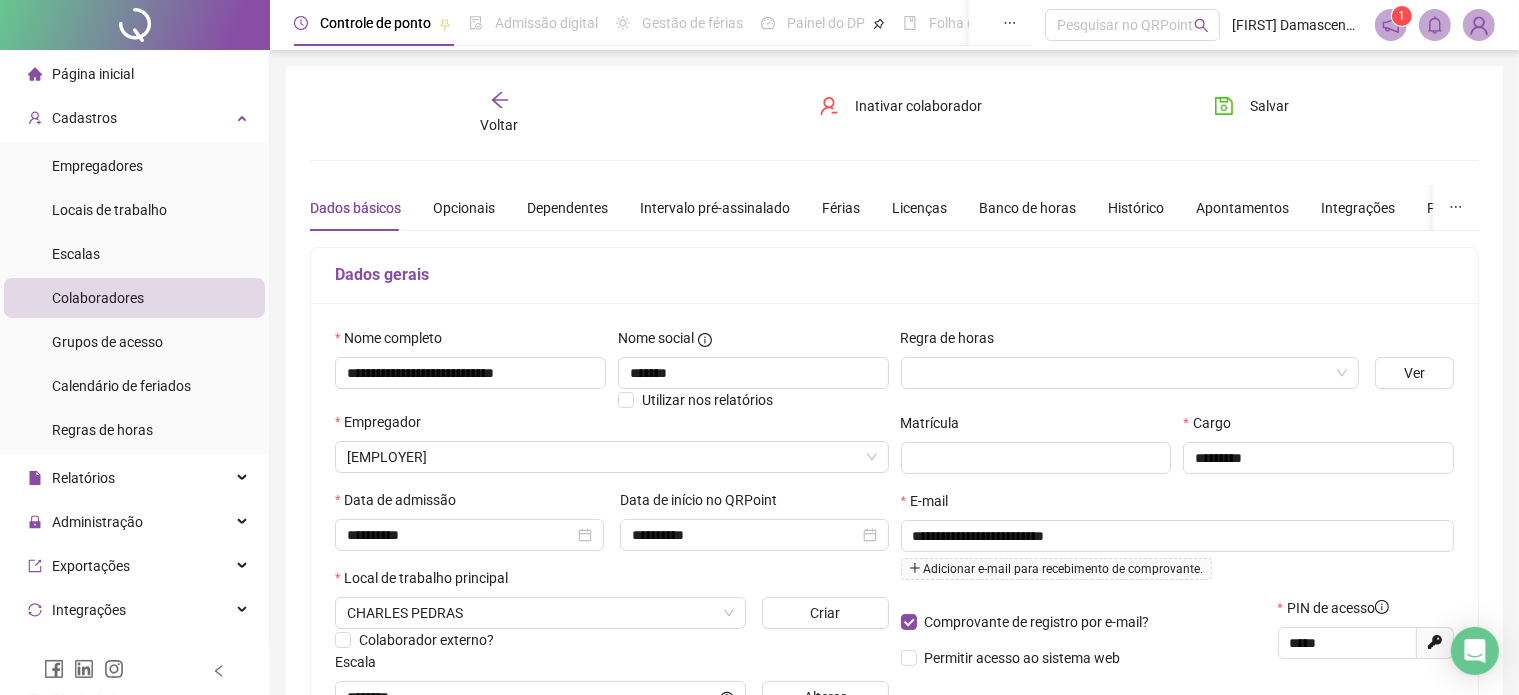 click on "Voltar" at bounding box center [500, 113] 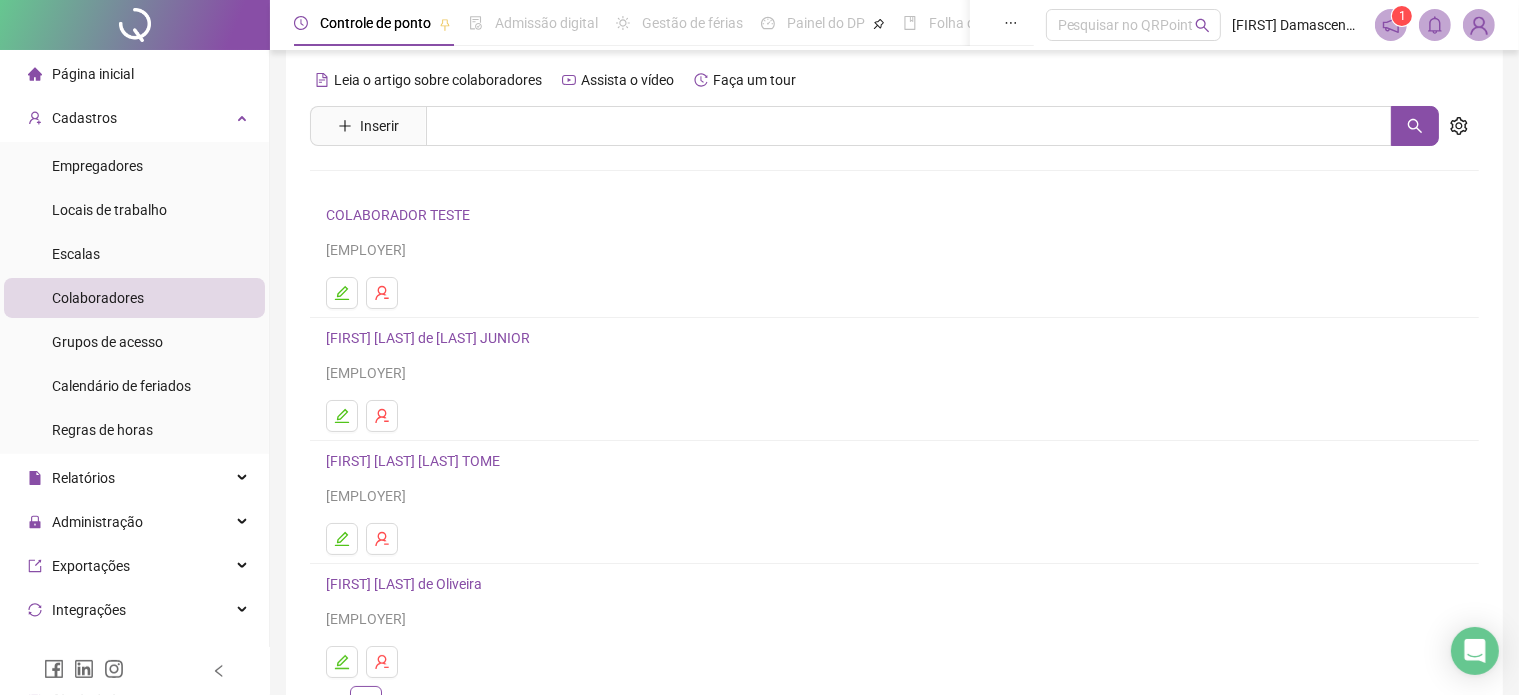 scroll, scrollTop: 0, scrollLeft: 0, axis: both 